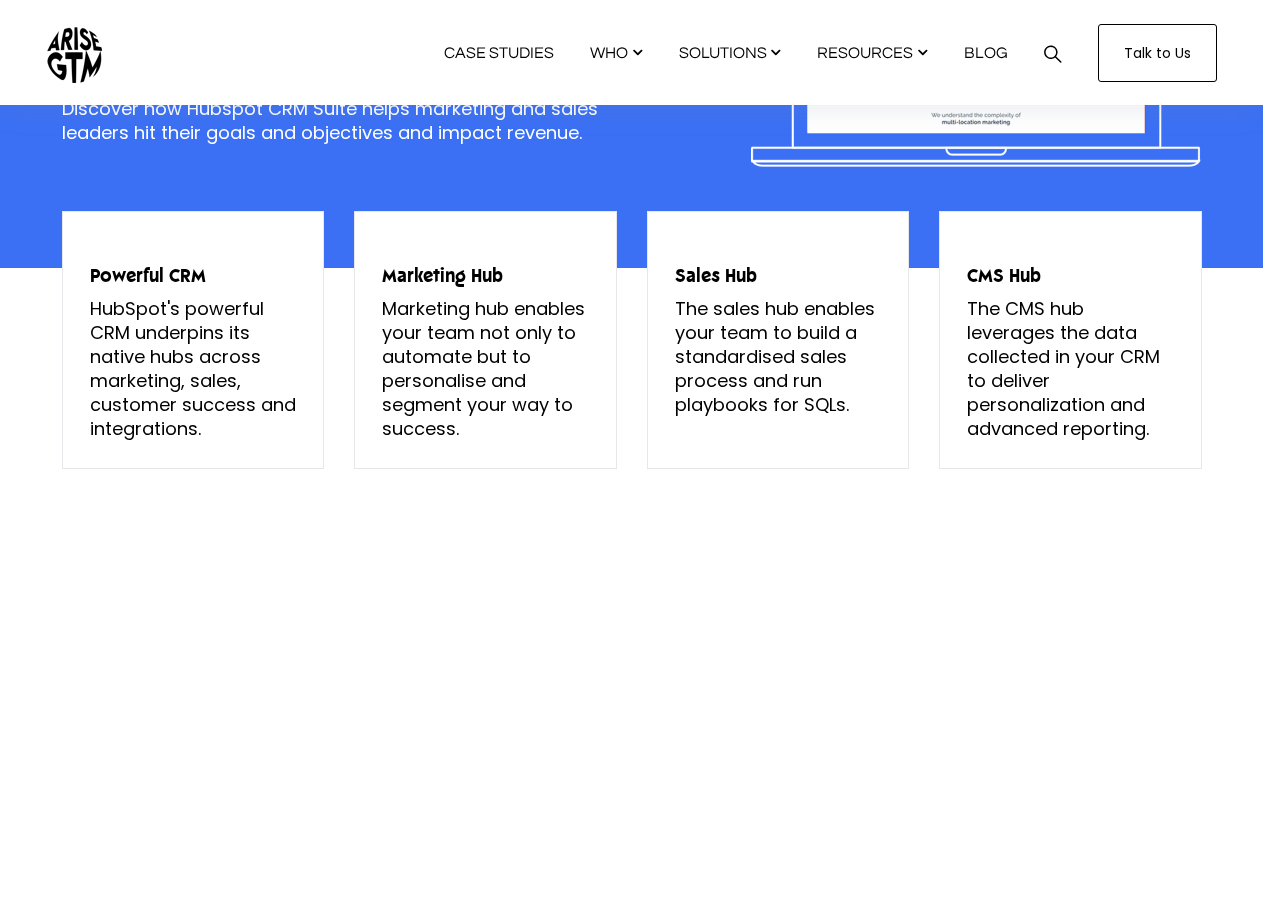 scroll, scrollTop: 0, scrollLeft: 0, axis: both 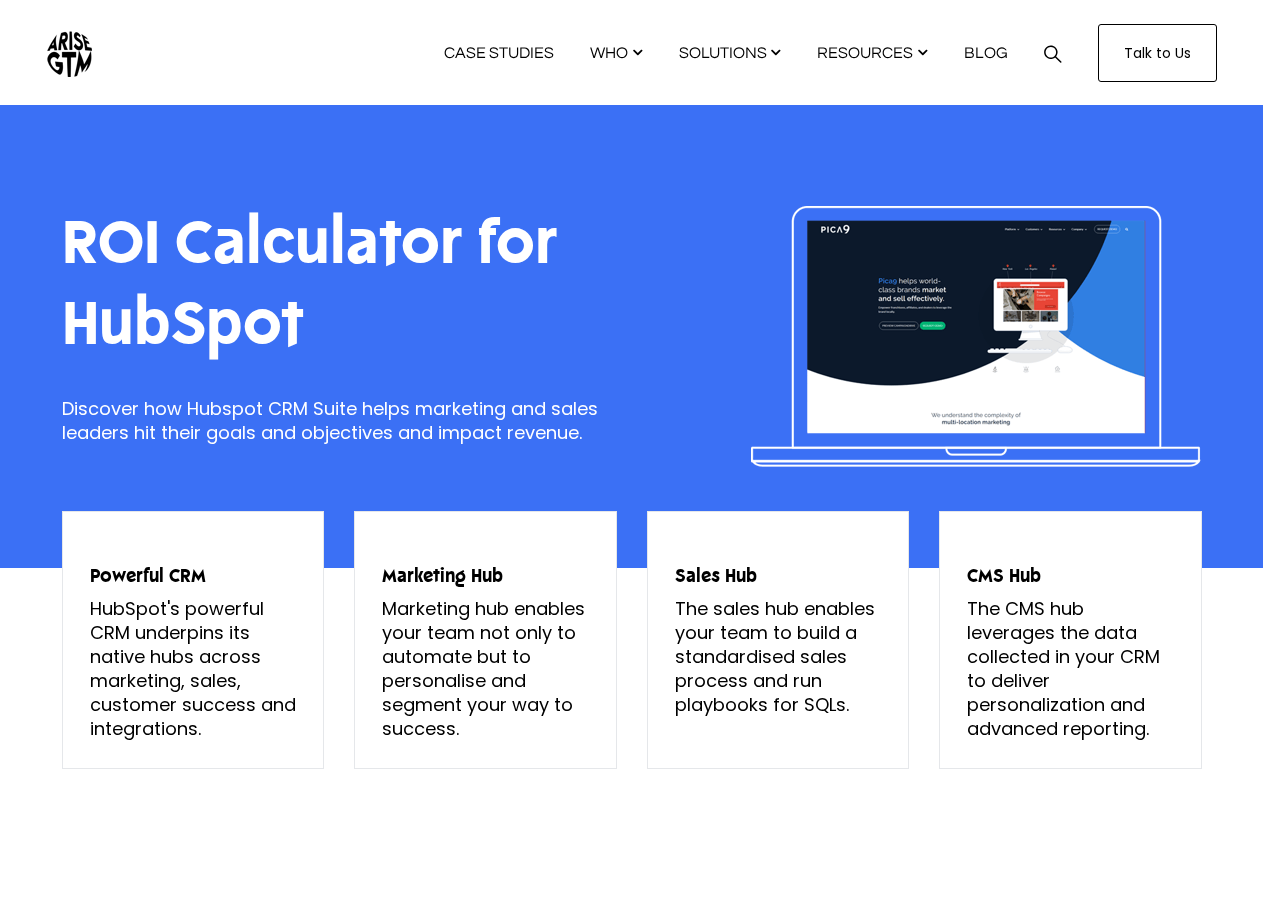 click on "Sales Hub" at bounding box center [193, 576] 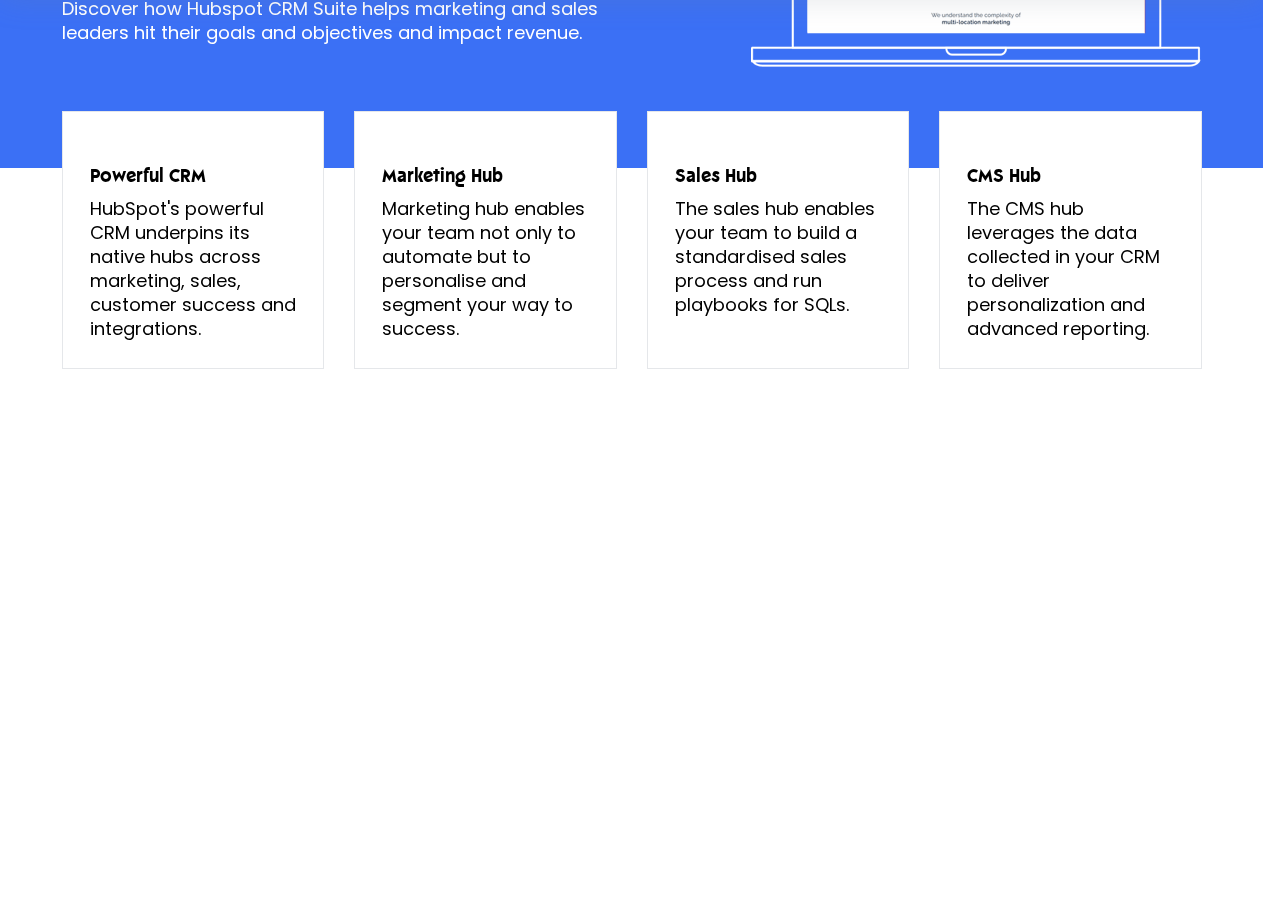 scroll, scrollTop: 0, scrollLeft: 0, axis: both 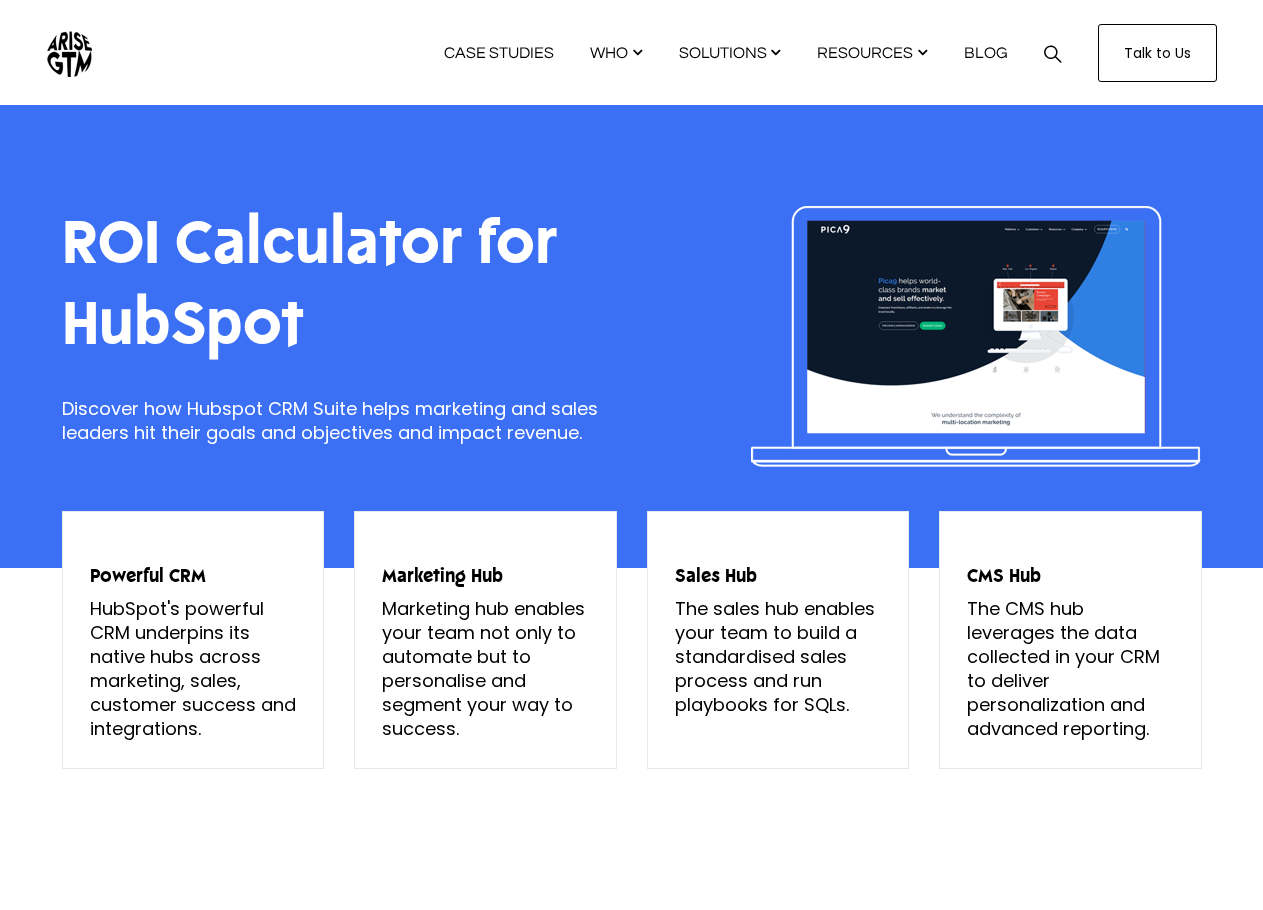 click on "The sales hub enables your team to build a standardised sales process and run playbooks for SQLs." at bounding box center [193, 668] 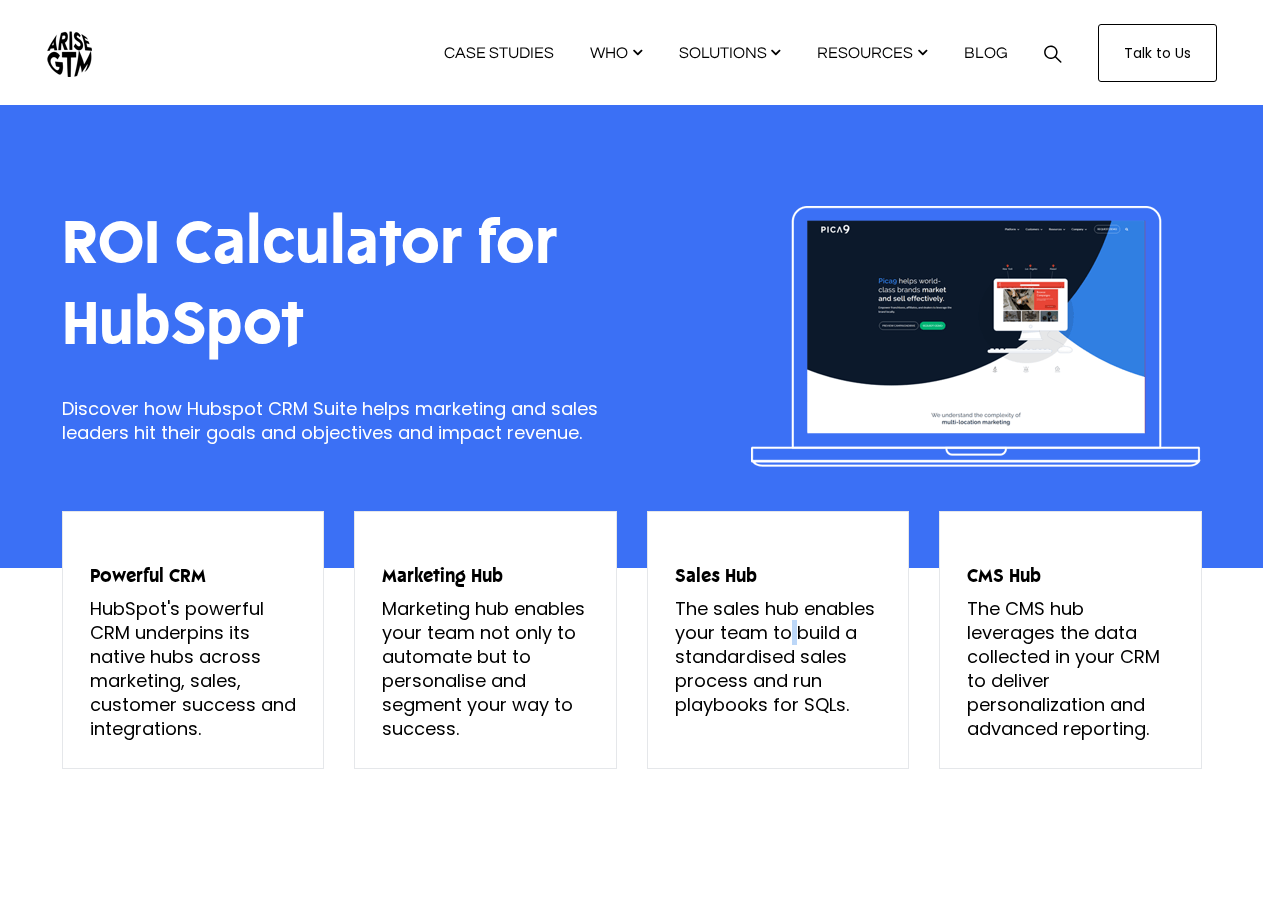 click on "The sales hub enables your team to build a standardised sales process and run playbooks for SQLs." at bounding box center (193, 668) 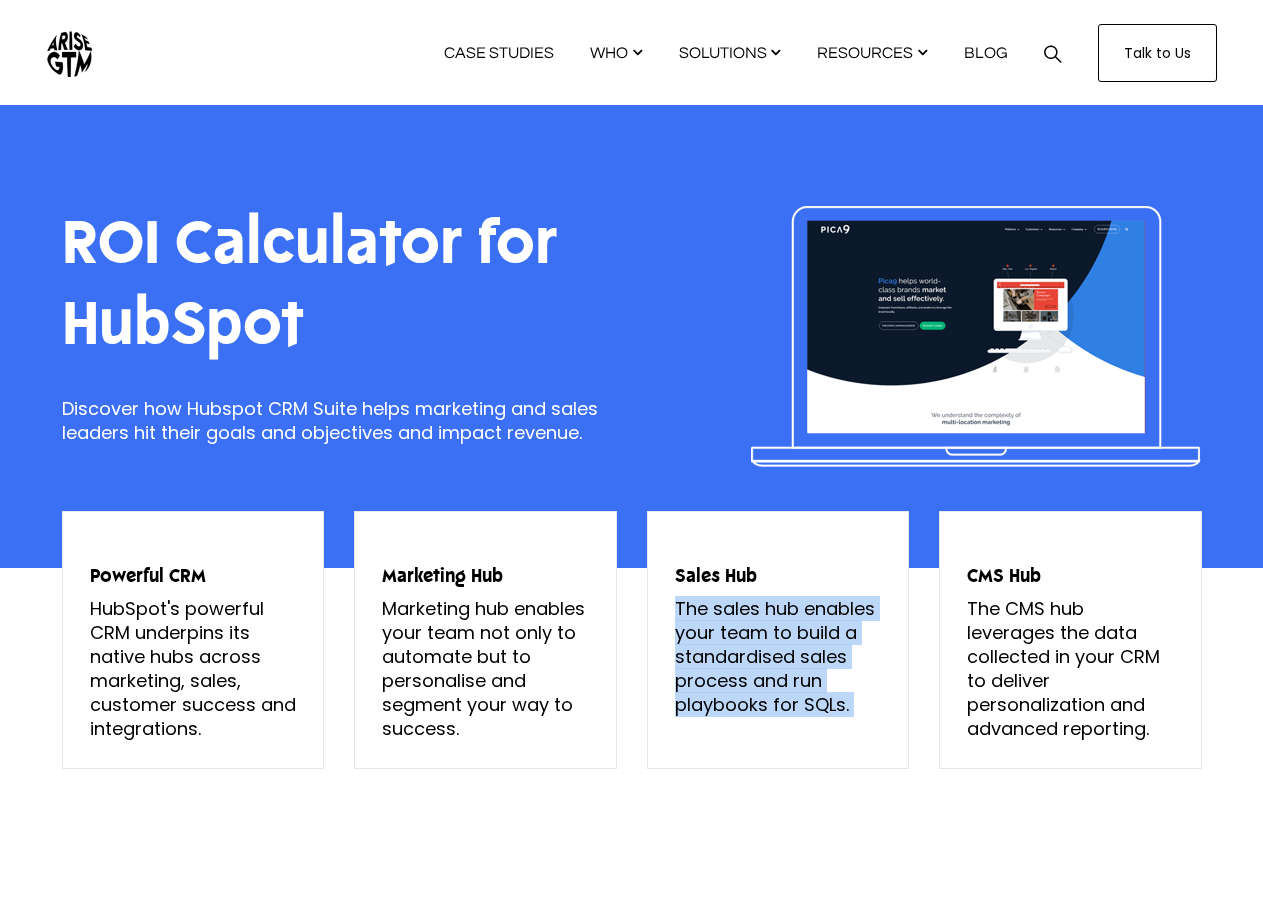 click on "The sales hub enables your team to build a standardised sales process and run playbooks for SQLs." at bounding box center [193, 668] 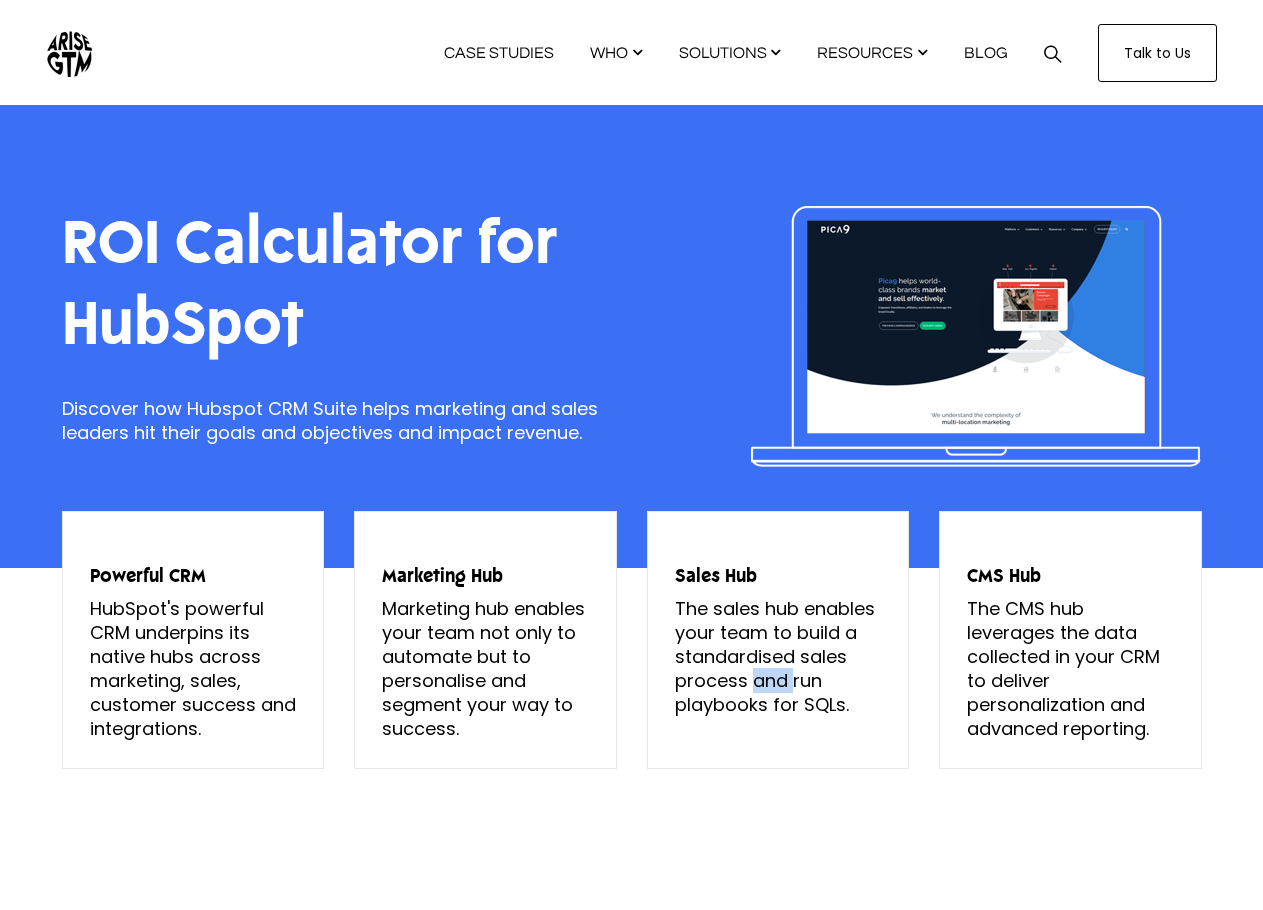 click on "The sales hub enables your team to build a standardised sales process and run playbooks for SQLs." at bounding box center (193, 668) 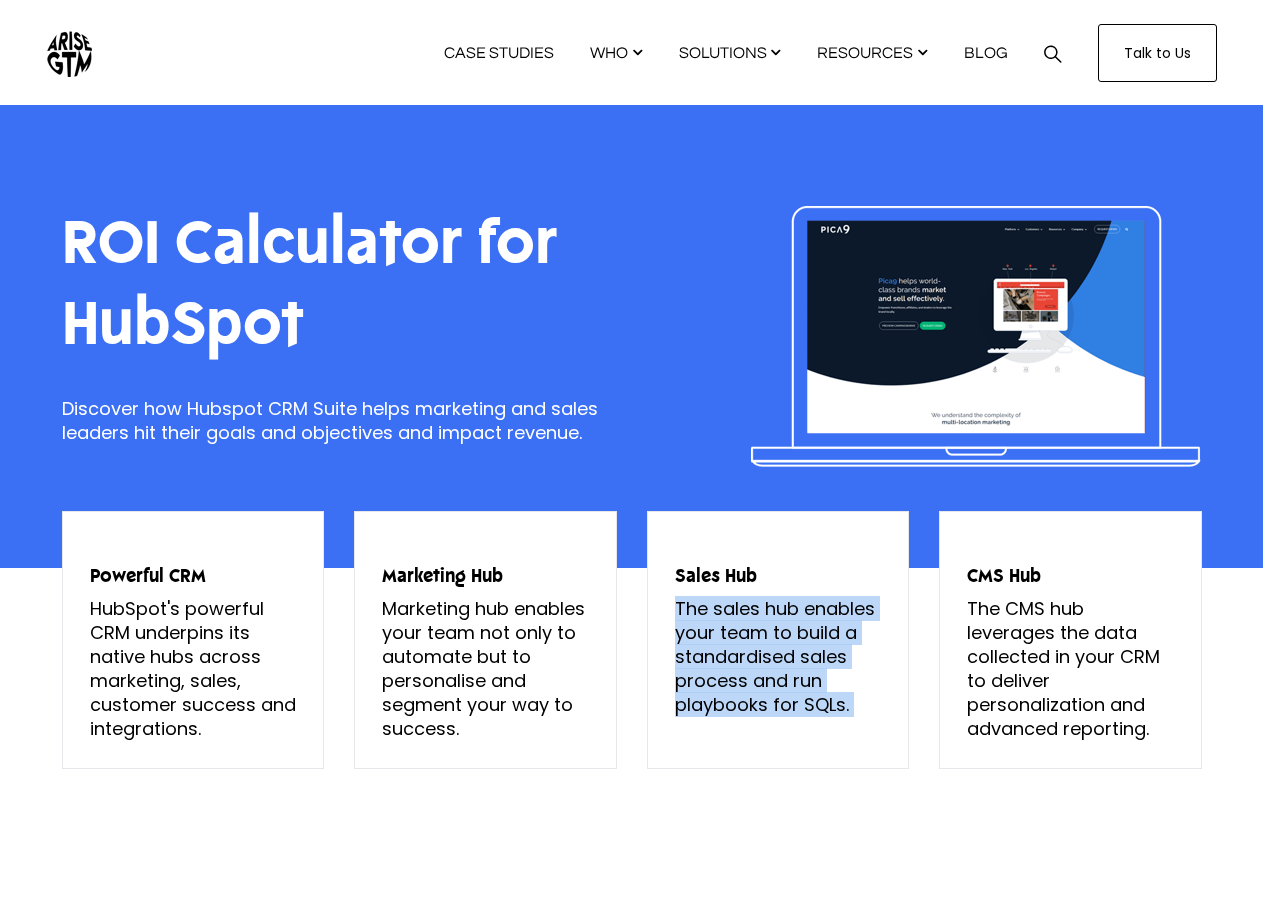 click on "The sales hub enables your team to build a standardised sales process and run playbooks for SQLs." at bounding box center (193, 668) 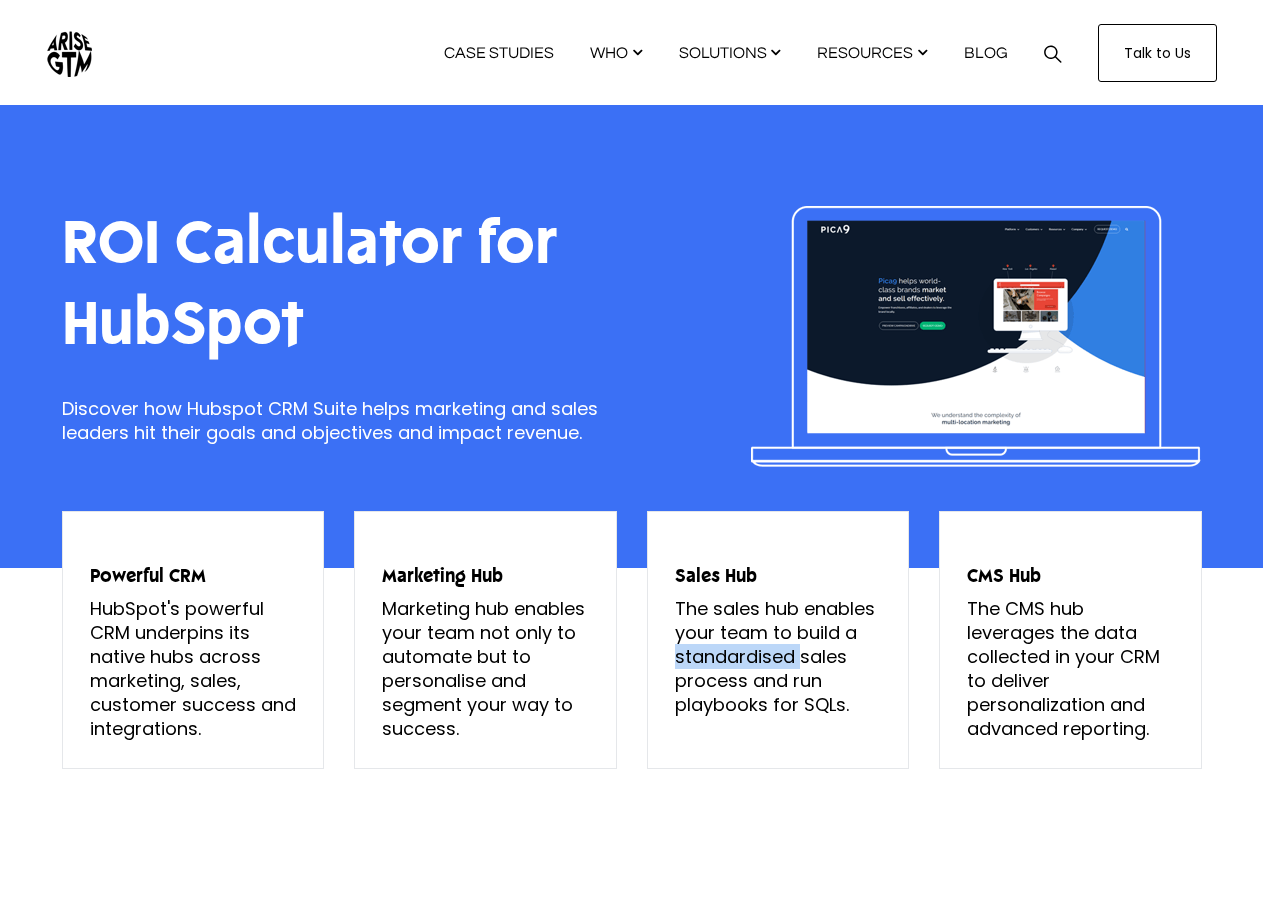 click on "The sales hub enables your team to build a standardised sales process and run playbooks for SQLs." at bounding box center [193, 668] 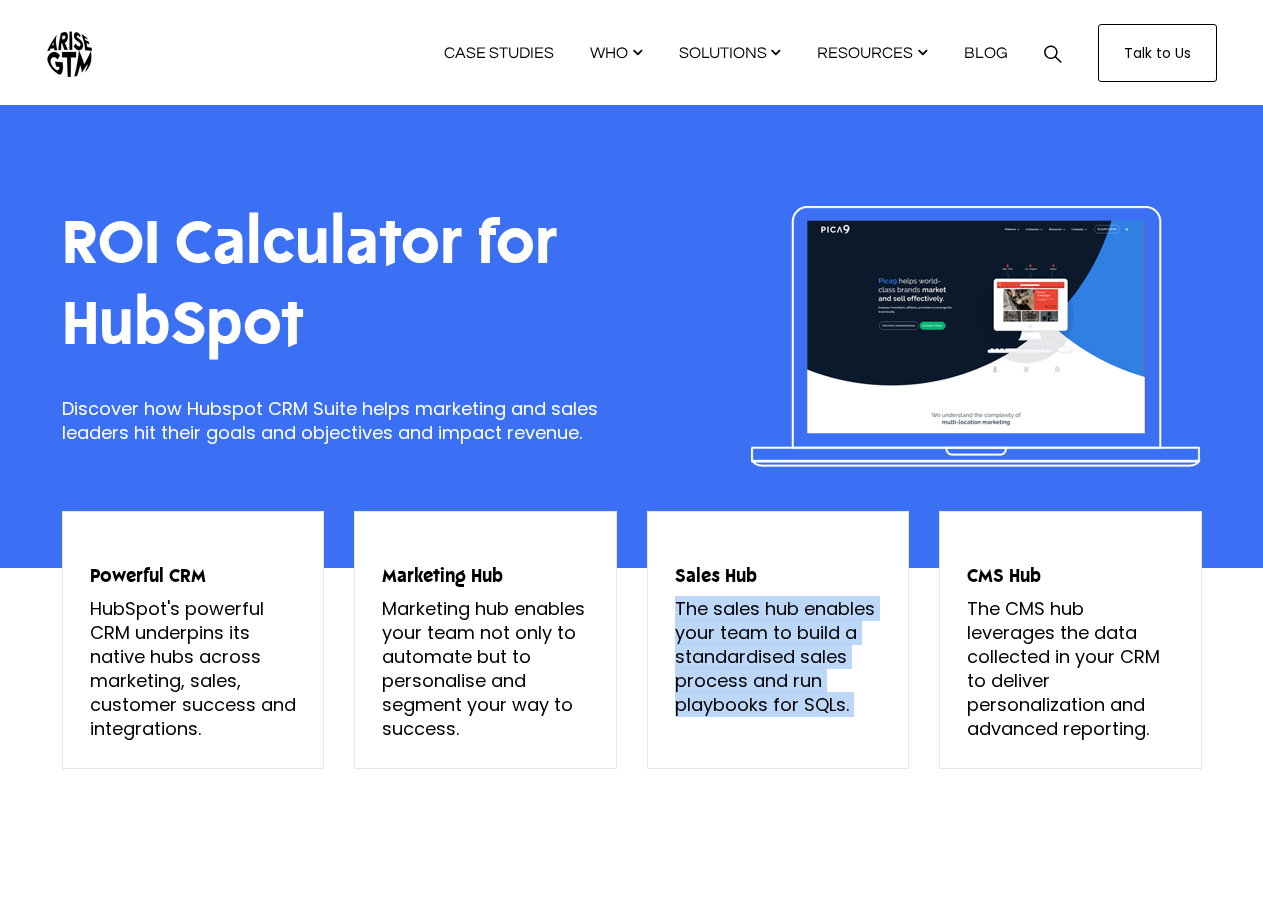 click on "The sales hub enables your team to build a standardised sales process and run playbooks for SQLs." at bounding box center (193, 668) 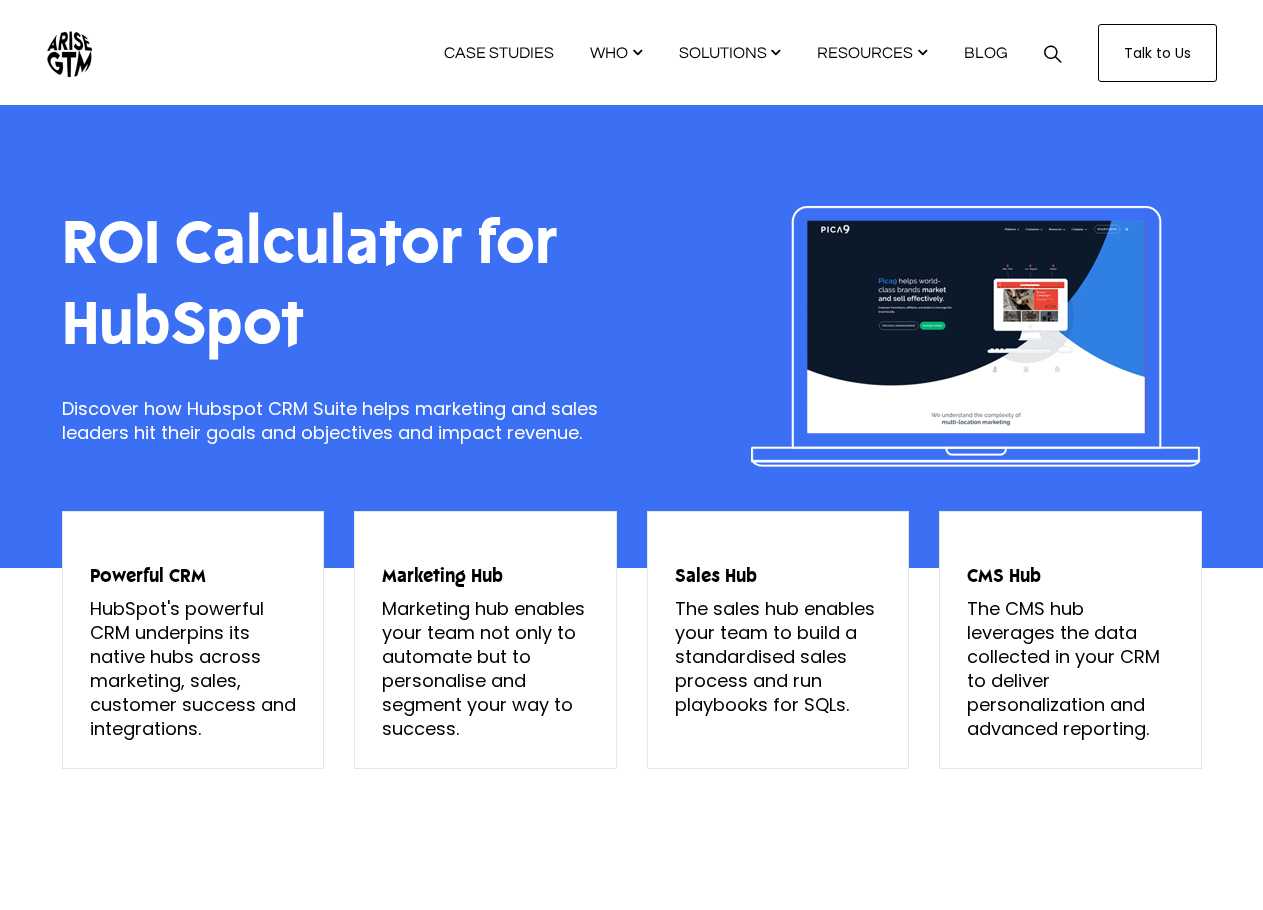 click on "Marketing hub enables your team not only to automate but to personalise and segment your way to success." at bounding box center (193, 668) 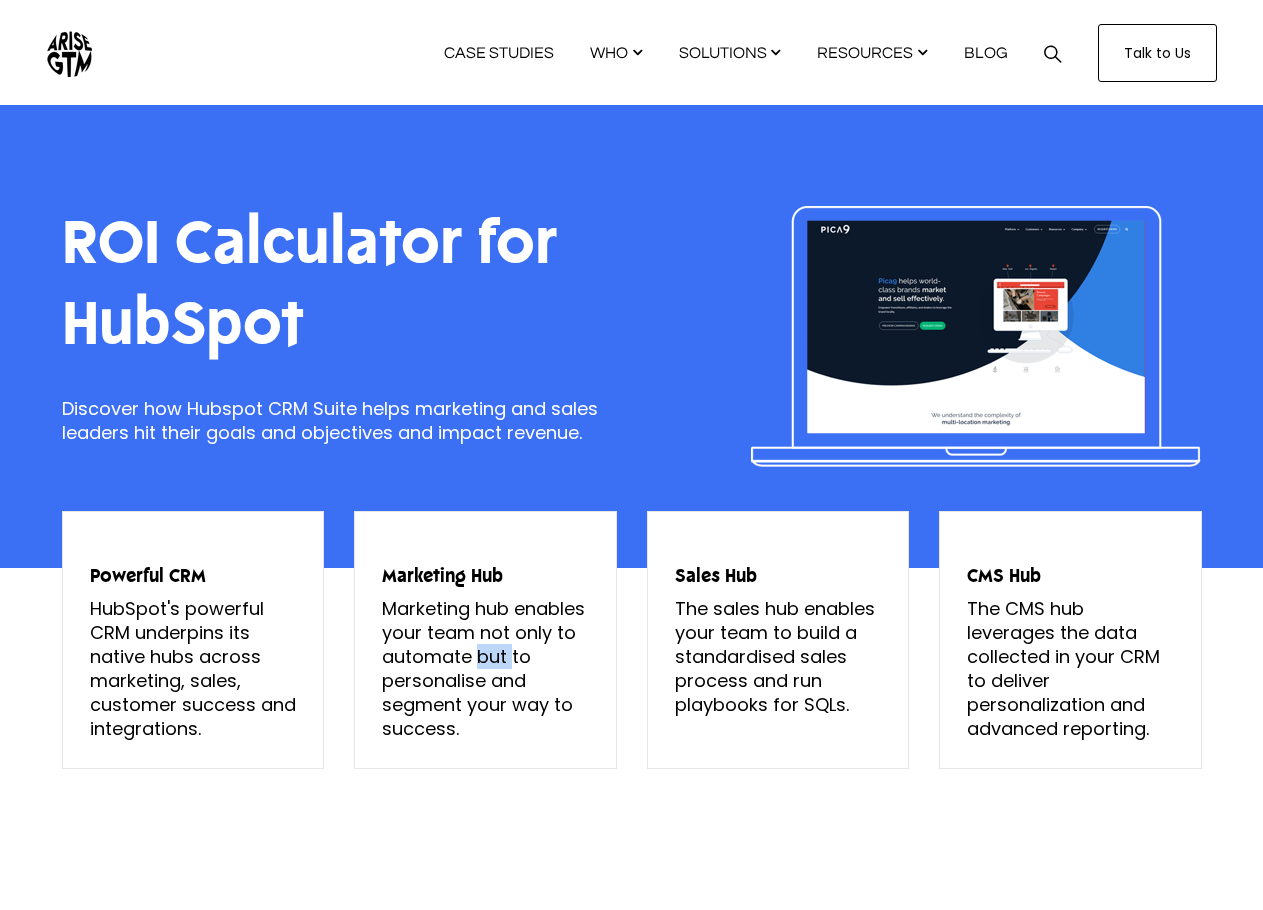 click on "Marketing hub enables your team not only to automate but to personalise and segment your way to success." at bounding box center [193, 668] 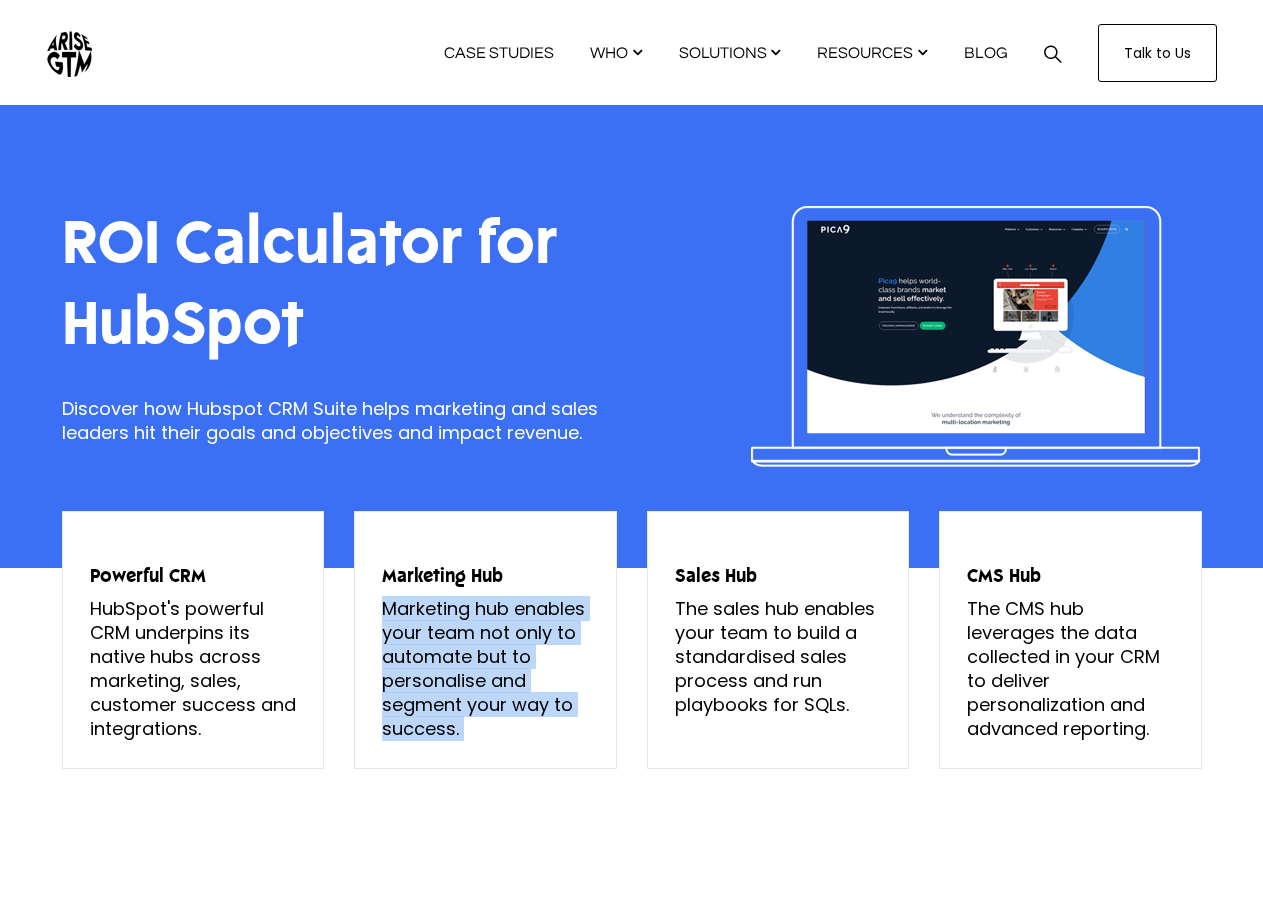 click on "Marketing hub enables your team not only to automate but to personalise and segment your way to success." at bounding box center (193, 668) 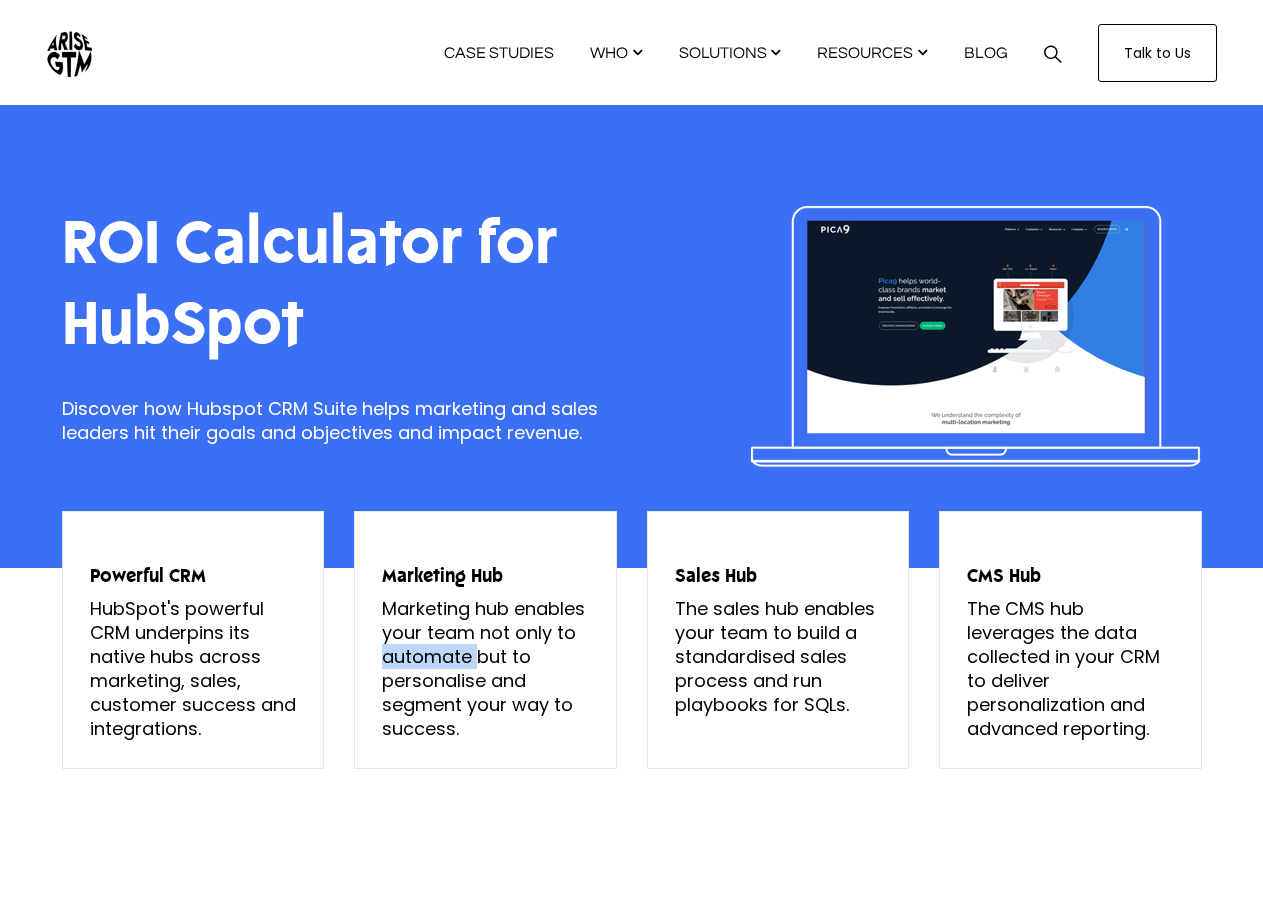 click on "Marketing hub enables your team not only to automate but to personalise and segment your way to success." at bounding box center [193, 668] 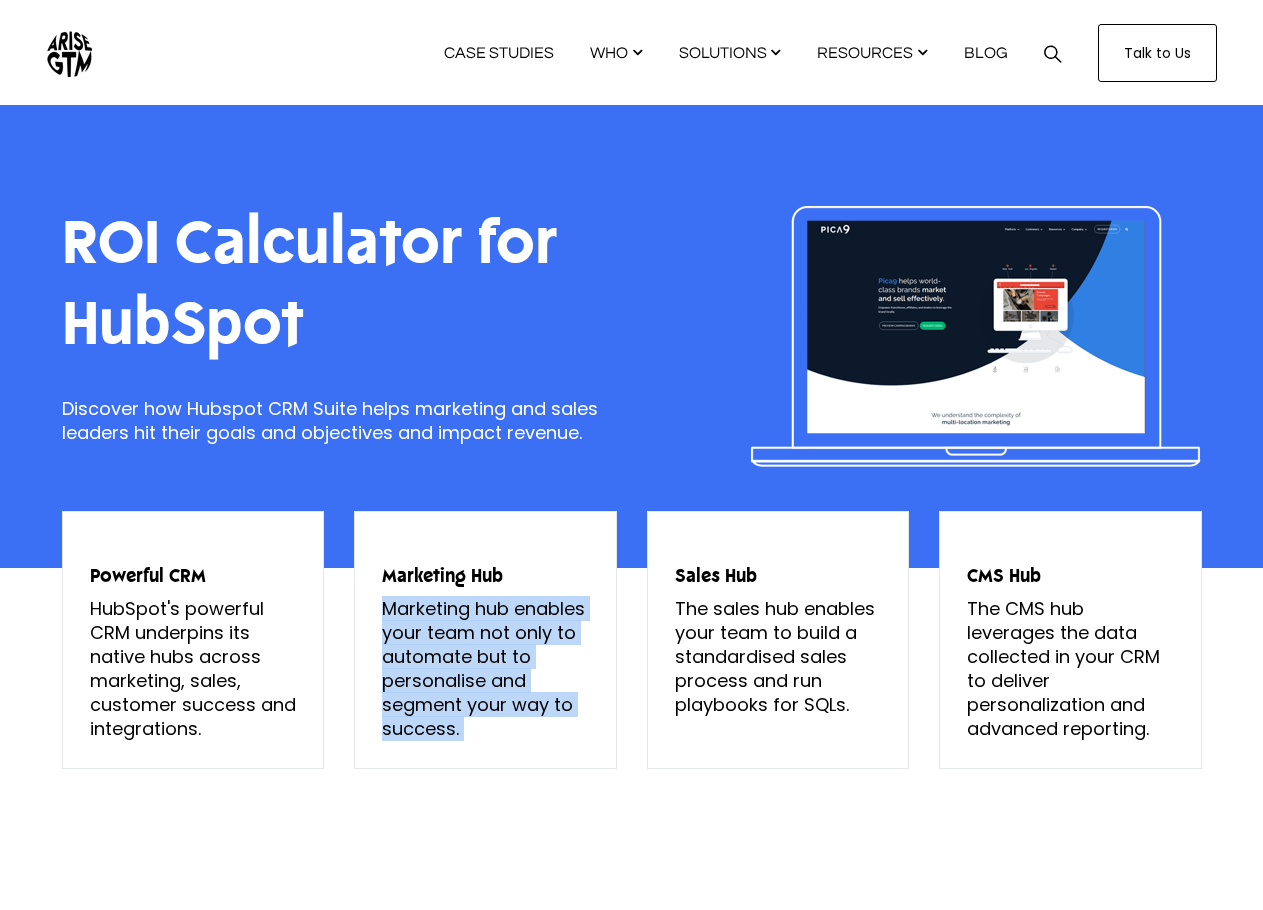 click on "Marketing hub enables your team not only to automate but to personalise and segment your way to success." at bounding box center [193, 668] 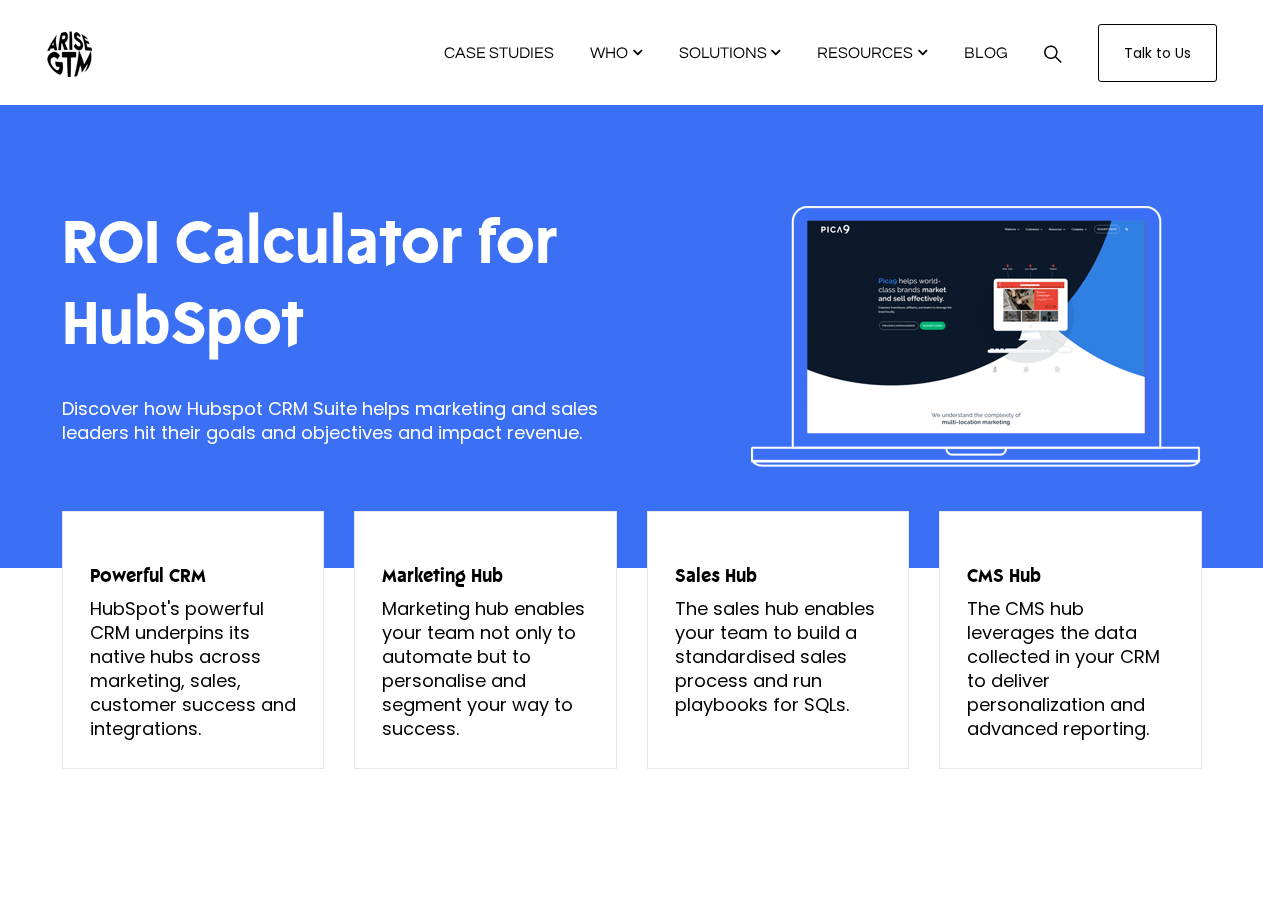 click on "HubSpot's powerful CRM underpins its native hubs across marketing, sales, customer success and integrations." at bounding box center (193, 668) 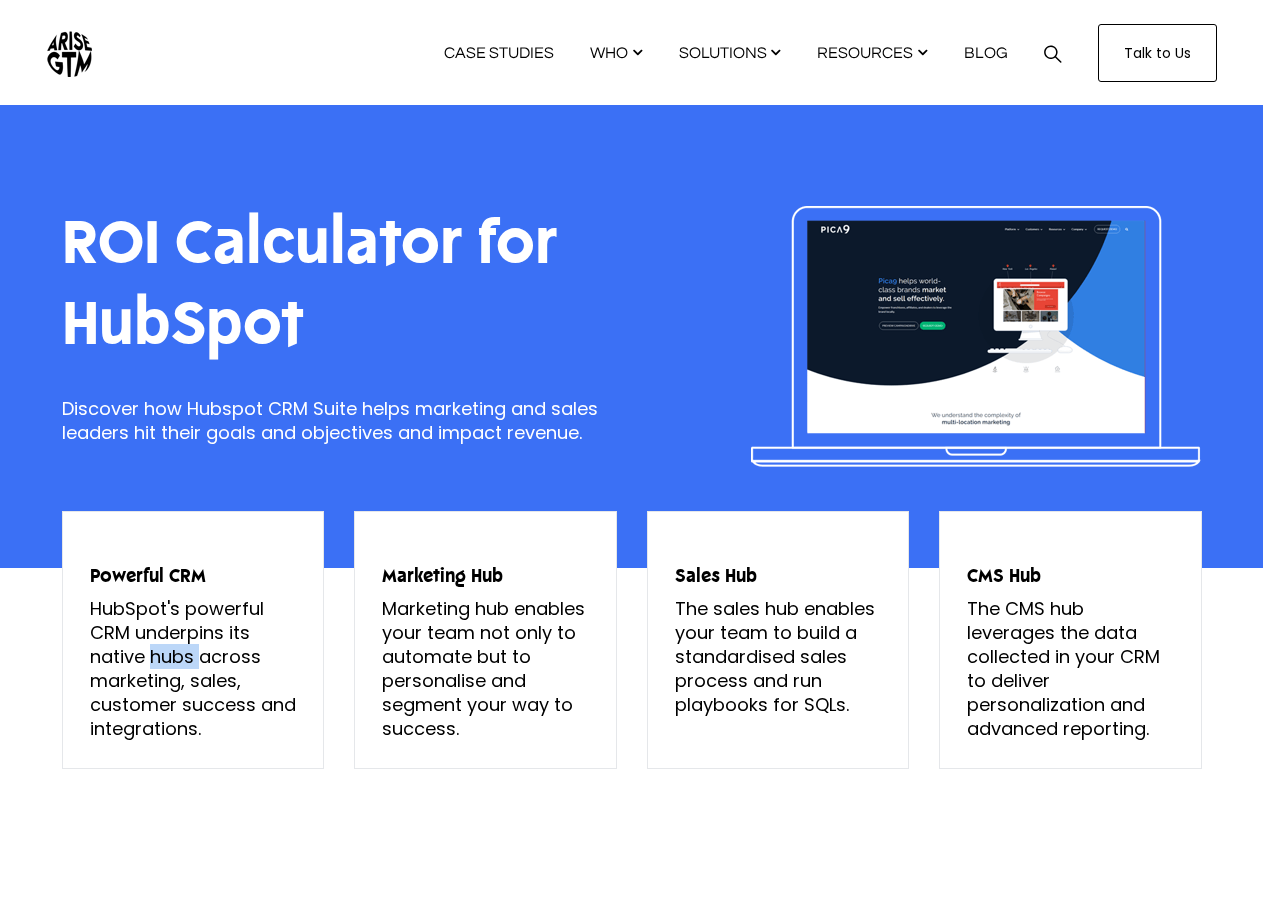 click on "HubSpot's powerful CRM underpins its native hubs across marketing, sales, customer success and integrations." at bounding box center [193, 668] 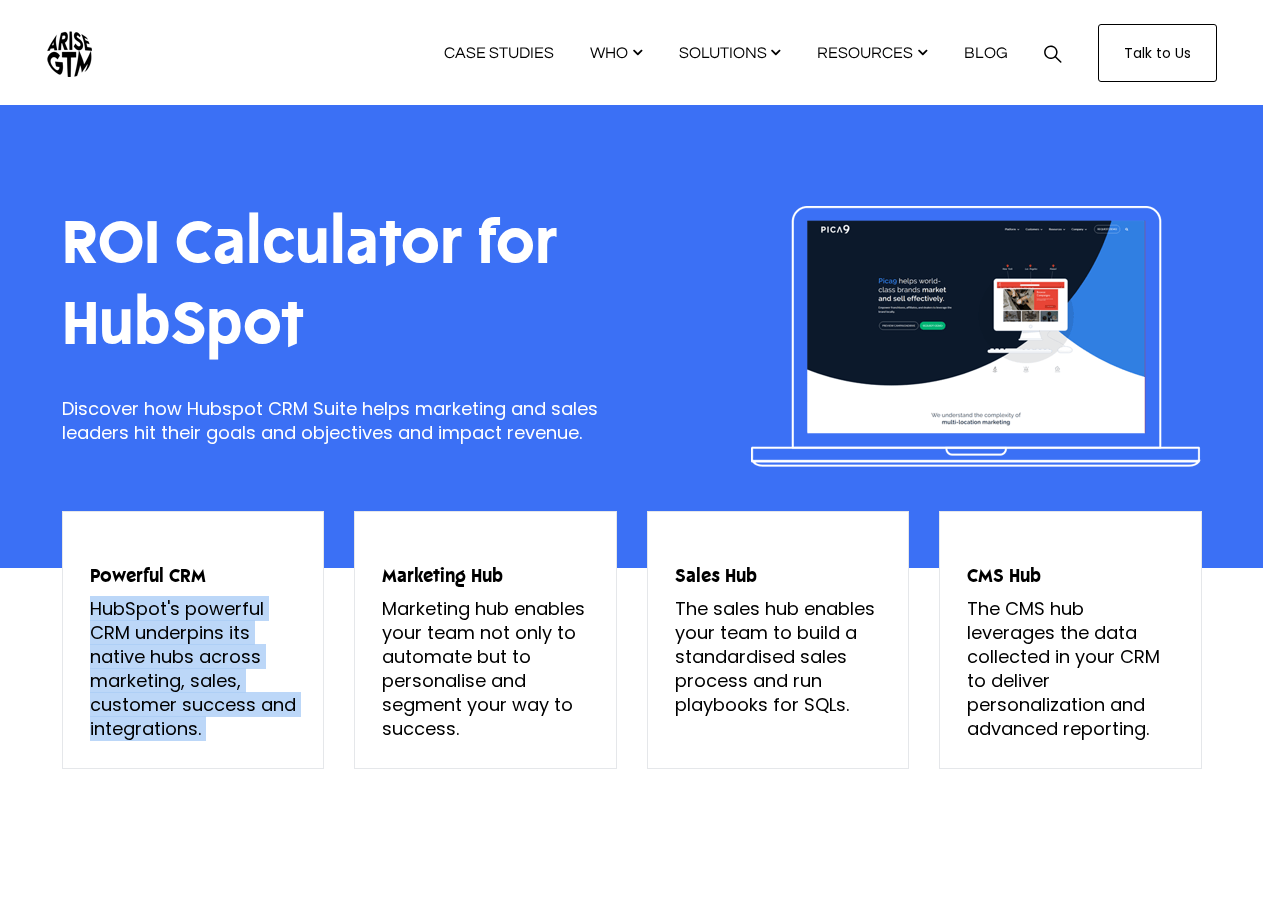 click on "HubSpot's powerful CRM underpins its native hubs across marketing, sales, customer success and integrations." at bounding box center (193, 668) 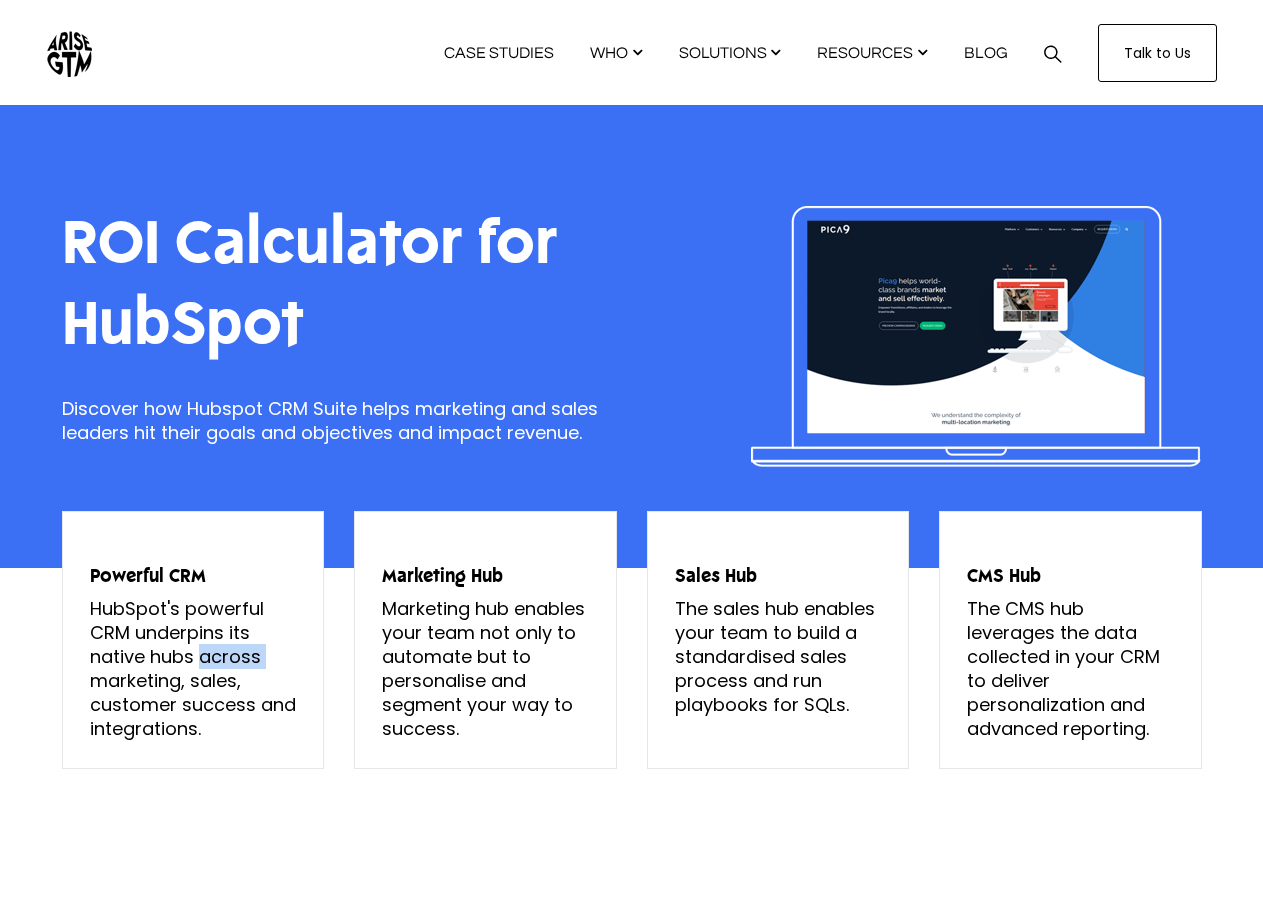 click on "HubSpot's powerful CRM underpins its native hubs across marketing, sales, customer success and integrations." at bounding box center (193, 668) 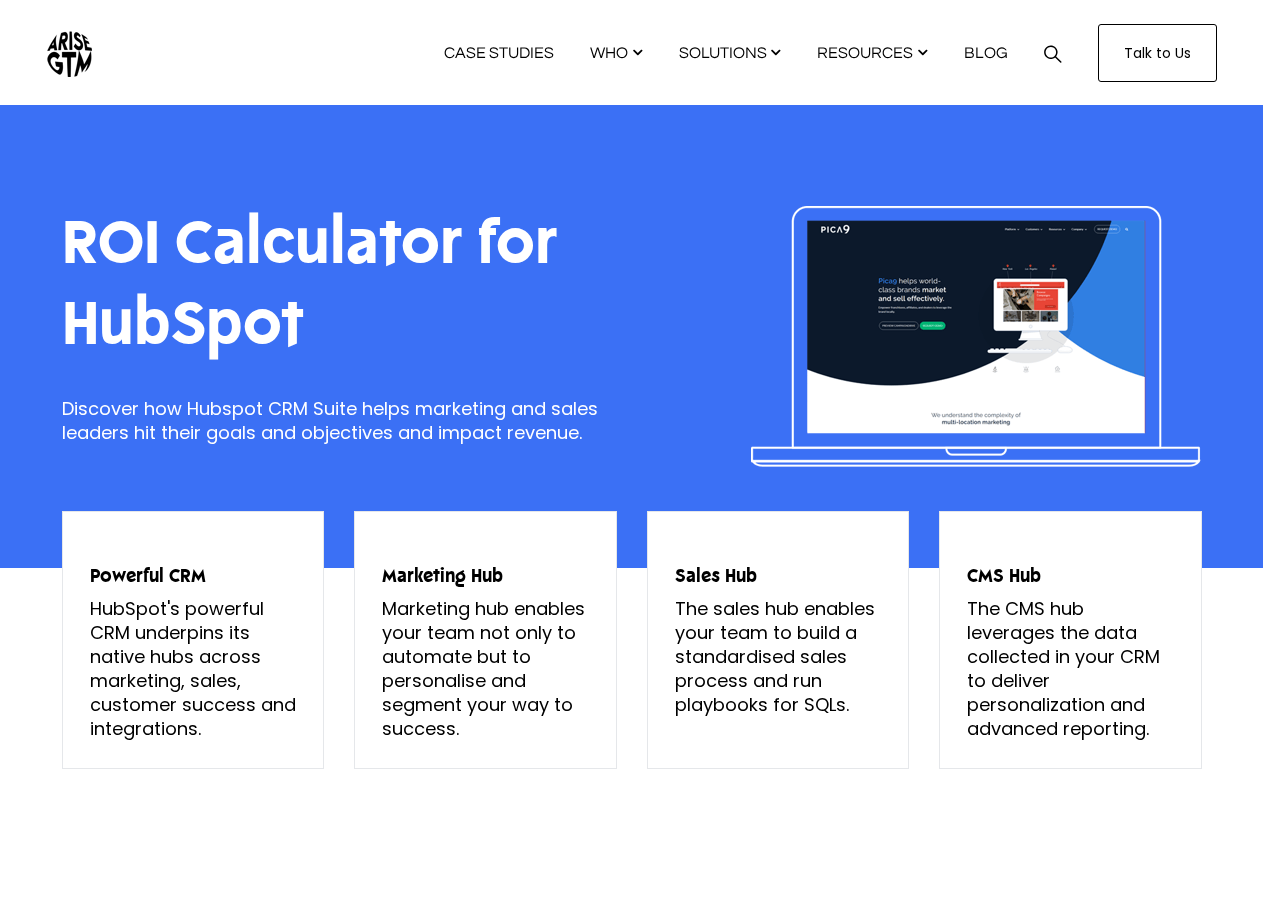 click on "Marketing hub enables your team not only to automate but to personalise and segment your way to success." at bounding box center [193, 668] 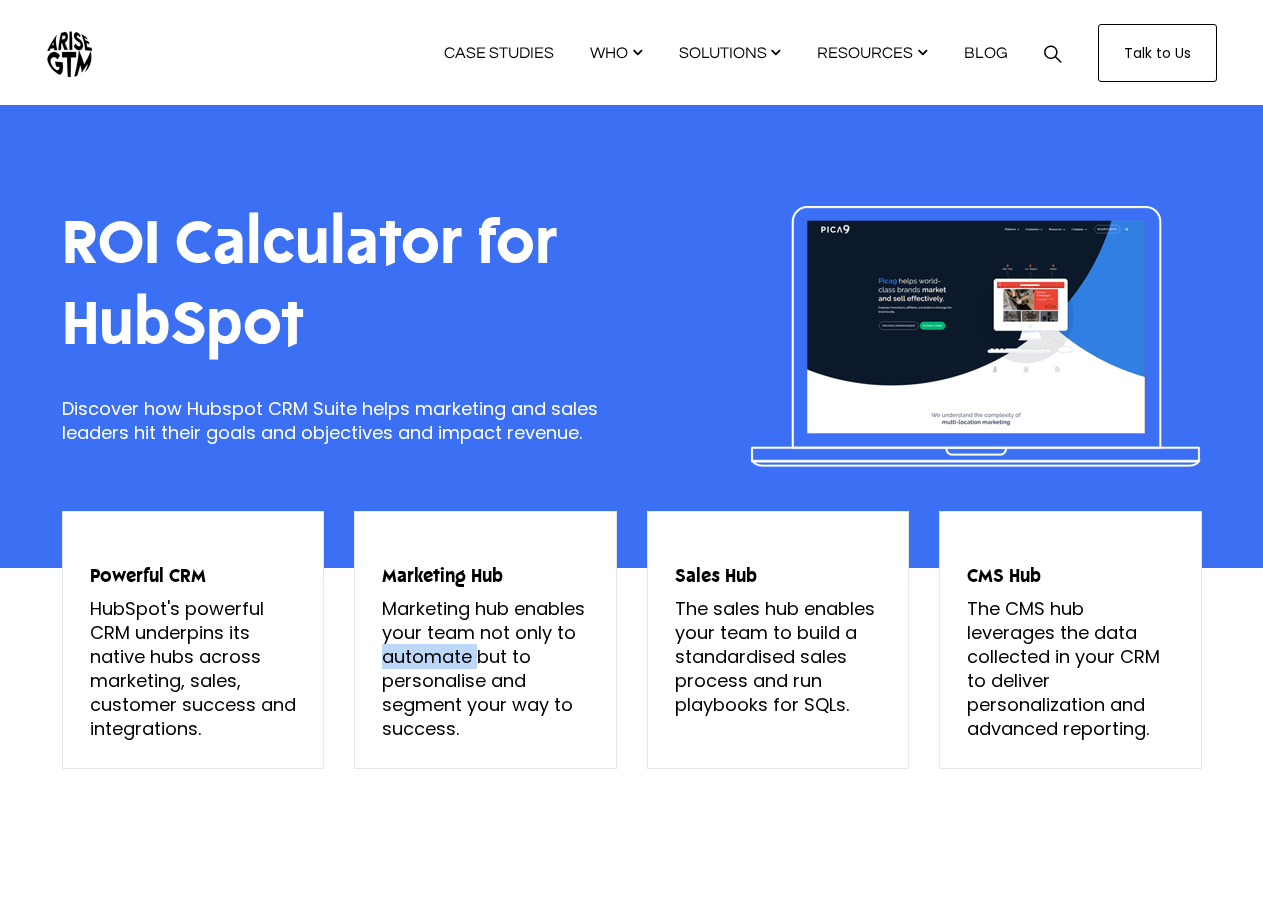 click on "Marketing hub enables your team not only to automate but to personalise and segment your way to success." at bounding box center (193, 668) 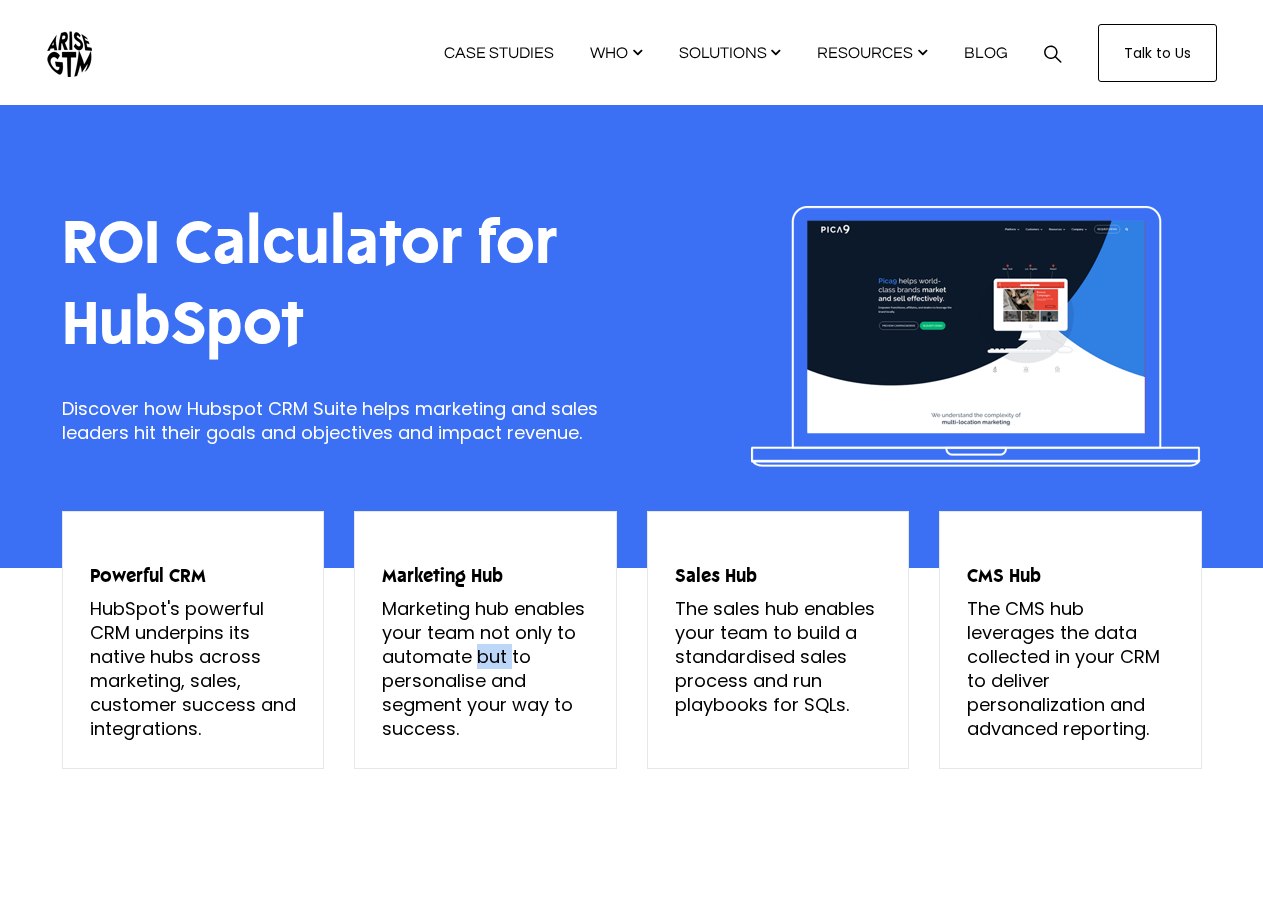 click on "Marketing hub enables your team not only to automate but to personalise and segment your way to success." at bounding box center [193, 668] 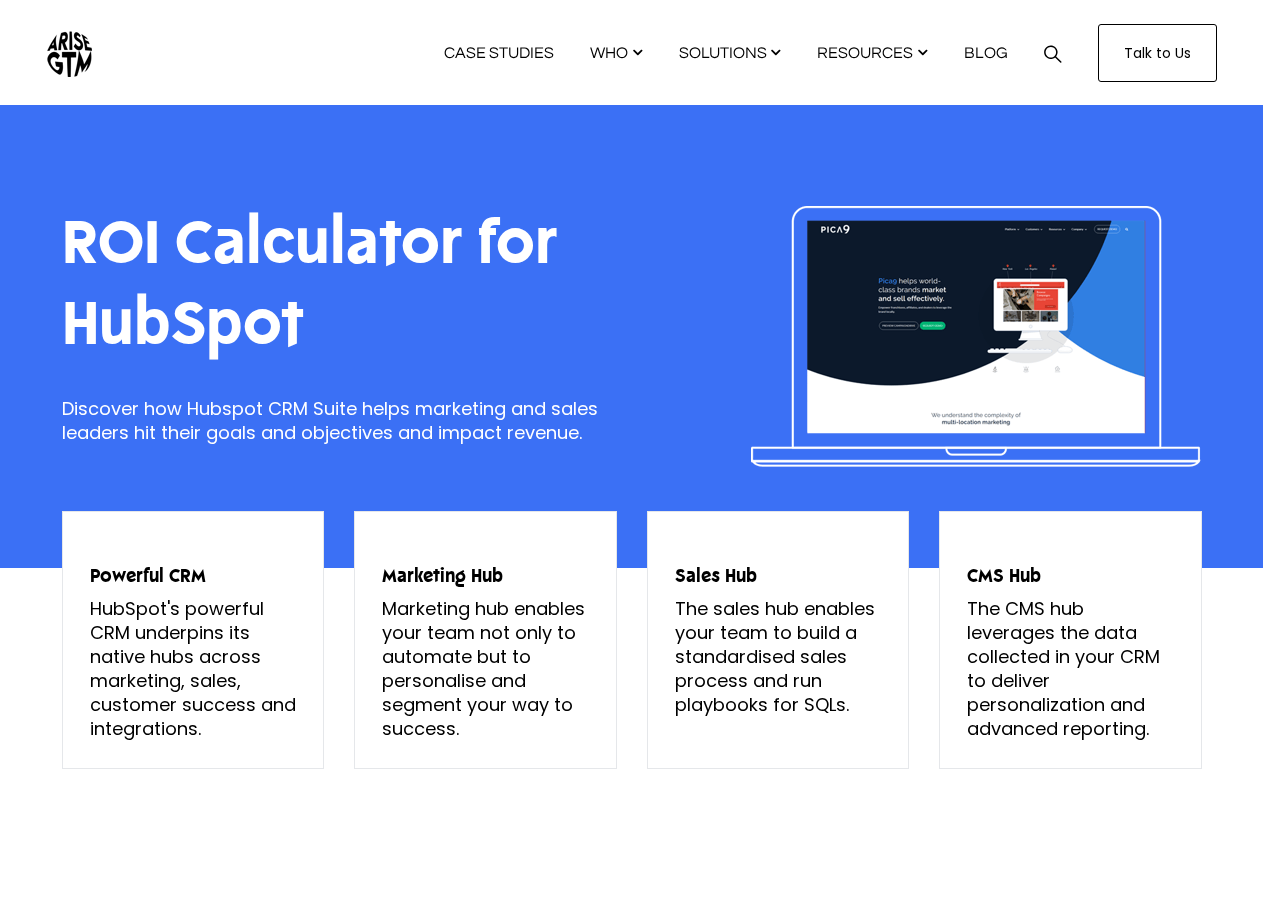 click on "Marketing hub enables your team not only to automate but to personalise and segment your way to success." at bounding box center (193, 668) 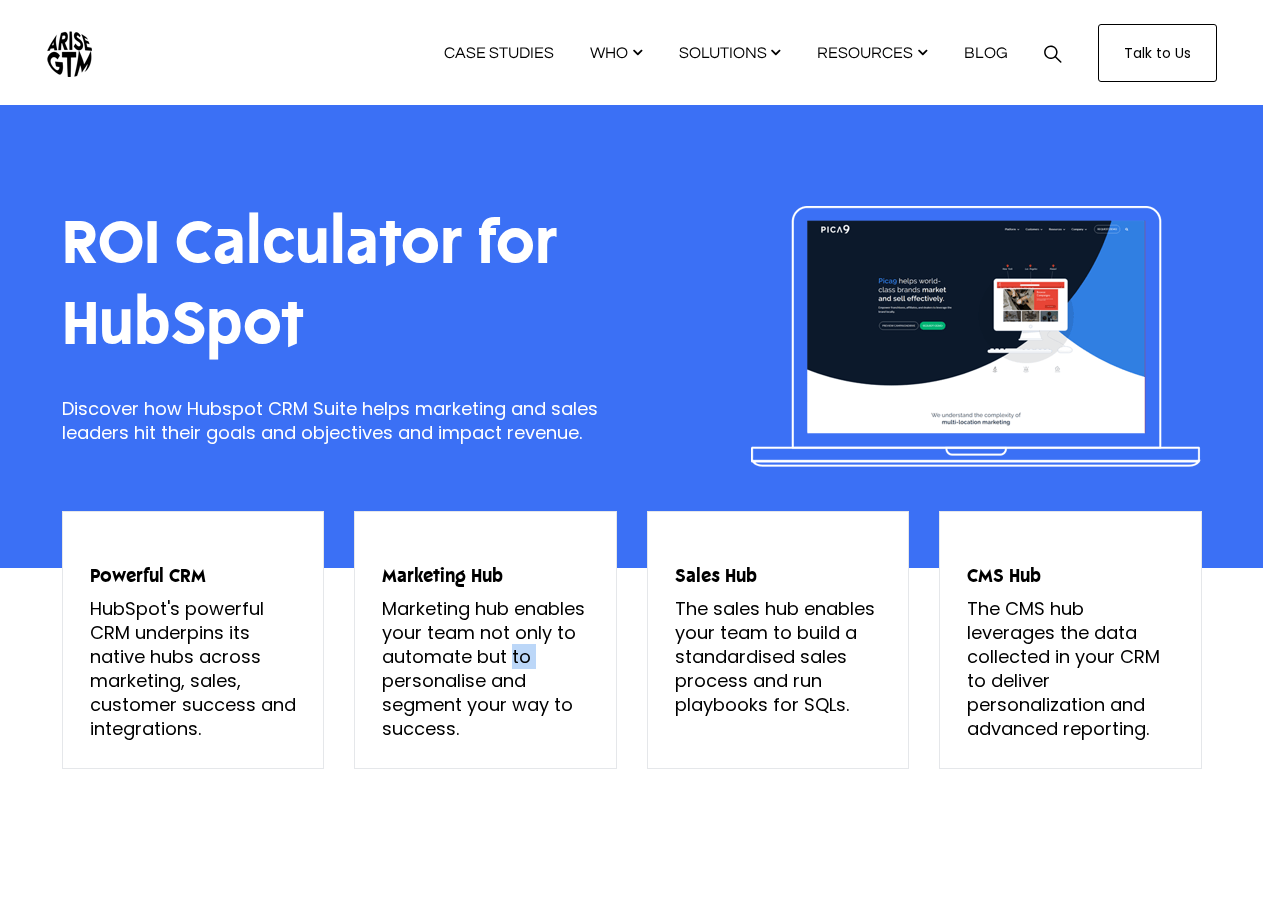 click on "Marketing hub enables your team not only to automate but to personalise and segment your way to success." at bounding box center [193, 668] 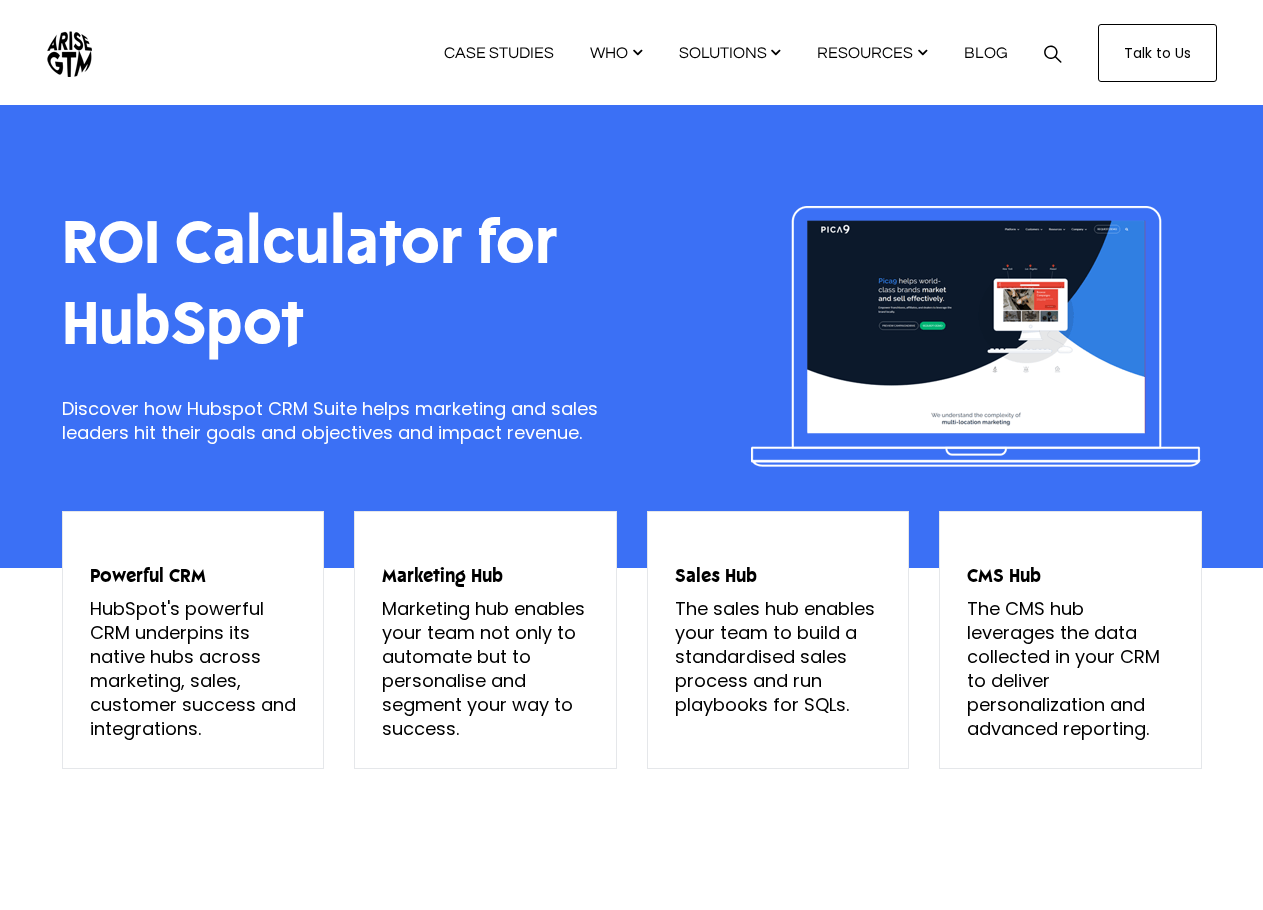 click on "Marketing hub enables your team not only to automate but to personalise and segment your way to success." at bounding box center (193, 668) 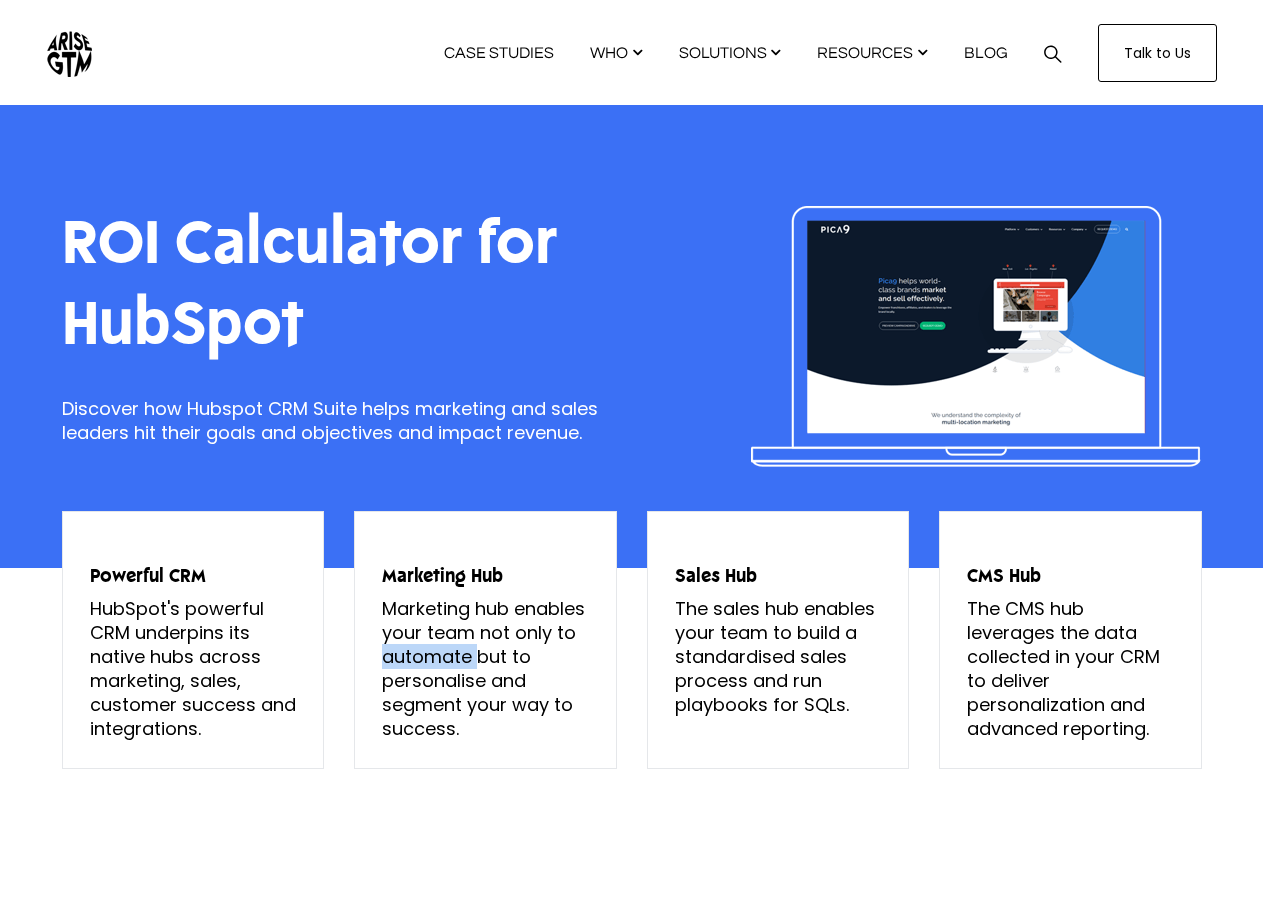 click on "Marketing hub enables your team not only to automate but to personalise and segment your way to success." at bounding box center [193, 668] 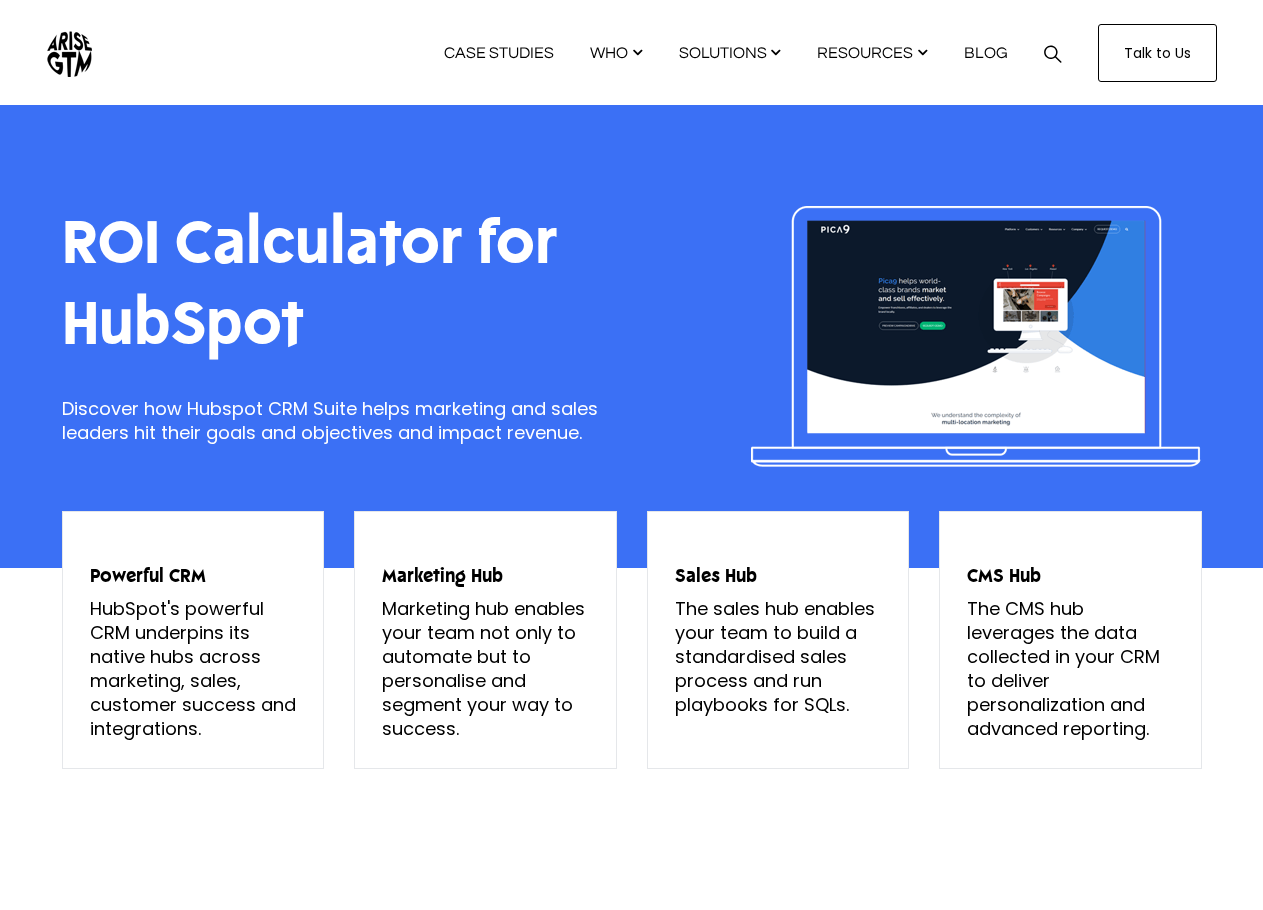 click on "Marketing hub enables your team not only to automate but to personalise and segment your way to success." at bounding box center [193, 668] 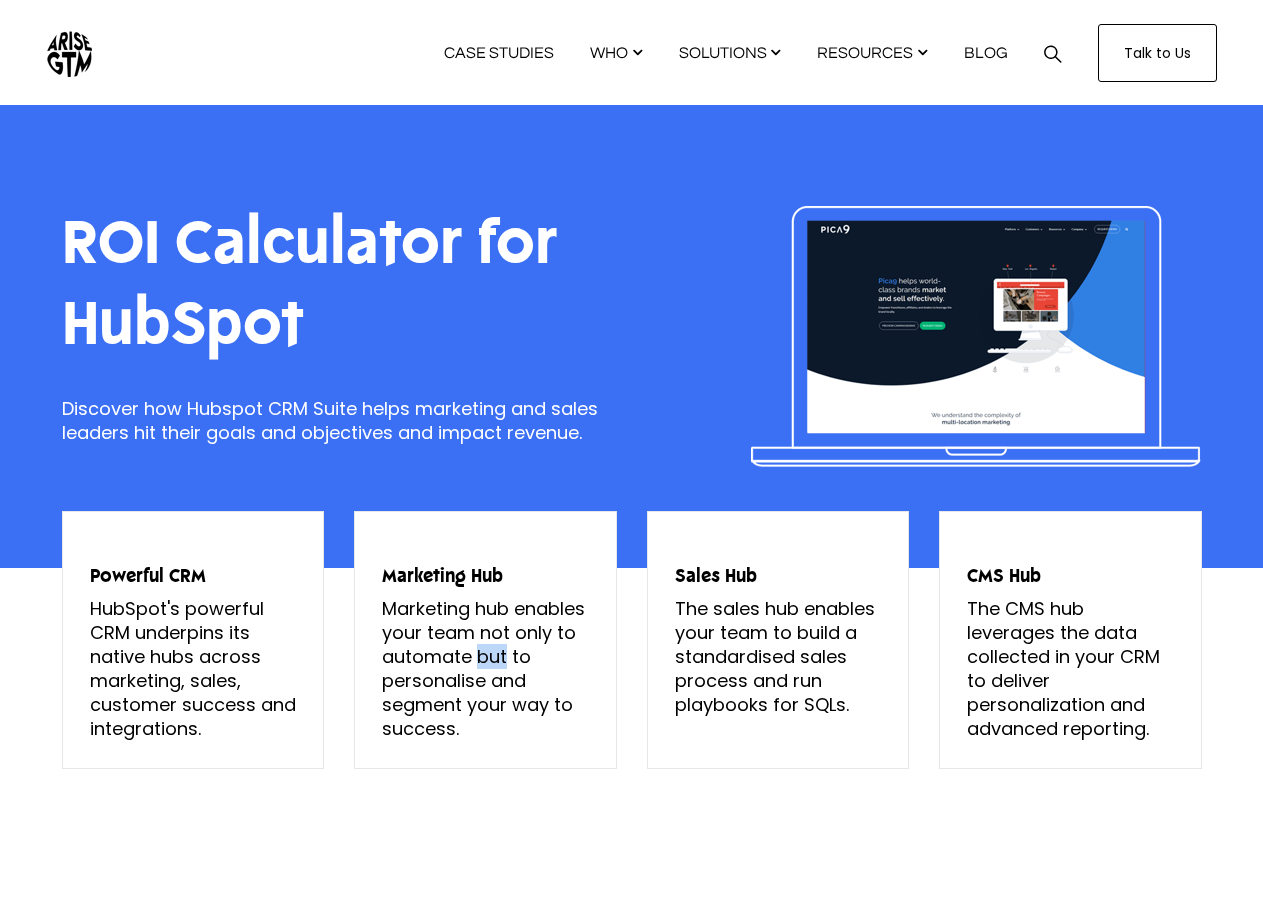 click on "Marketing hub enables your team not only to automate but to personalise and segment your way to success." at bounding box center (193, 668) 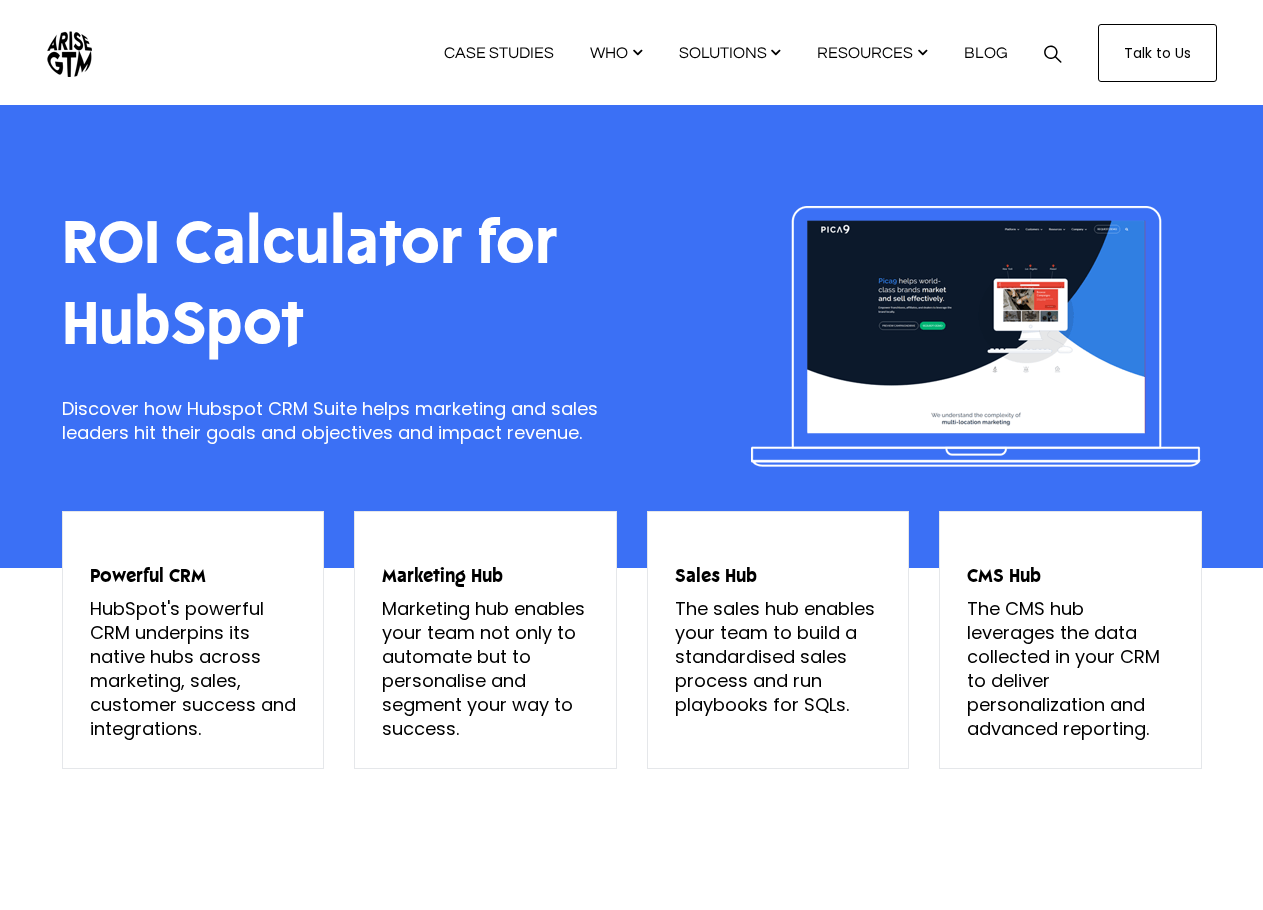 click on "Marketing hub enables your team not only to automate but to personalise and segment your way to success." at bounding box center (193, 668) 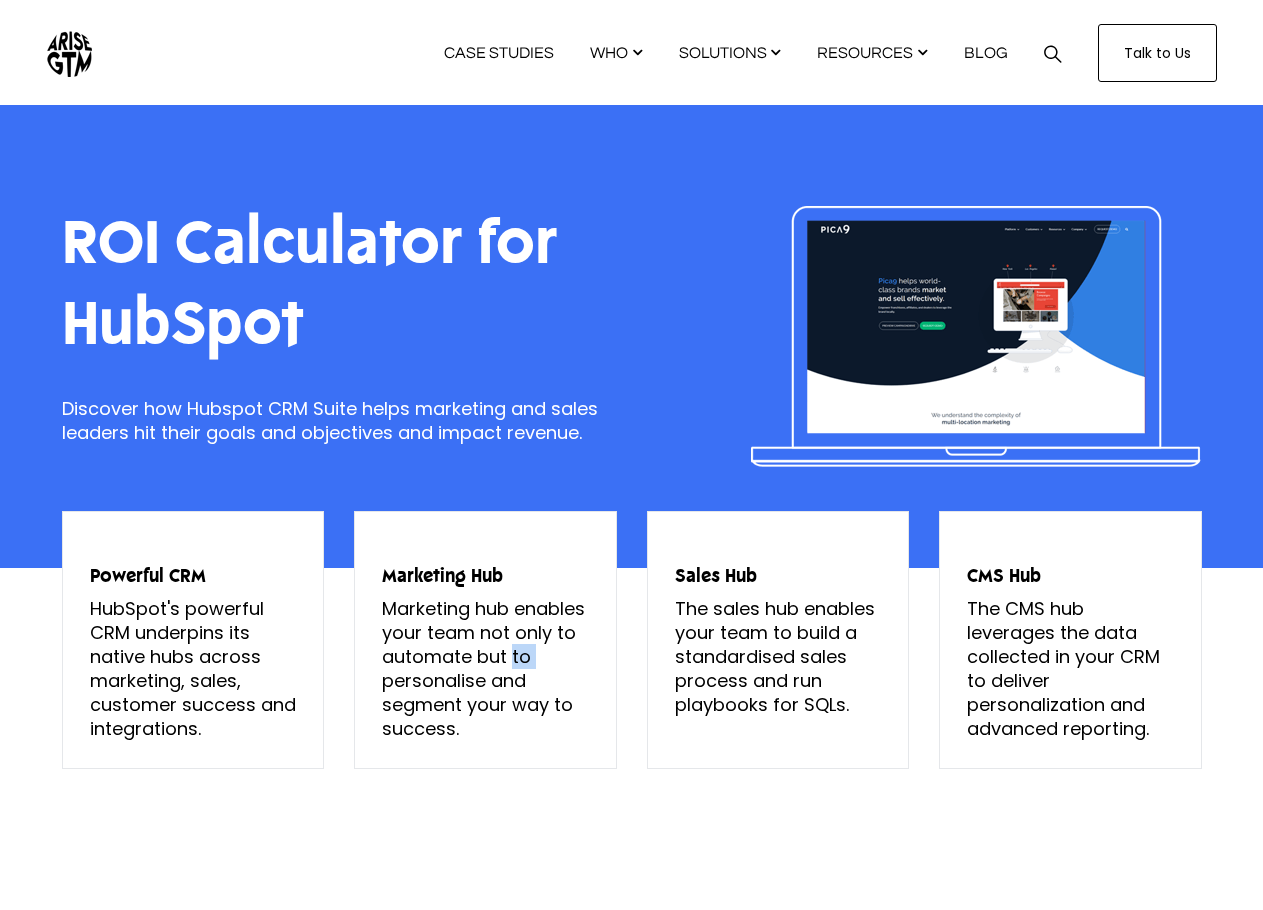 click on "Marketing hub enables your team not only to automate but to personalise and segment your way to success." at bounding box center [193, 668] 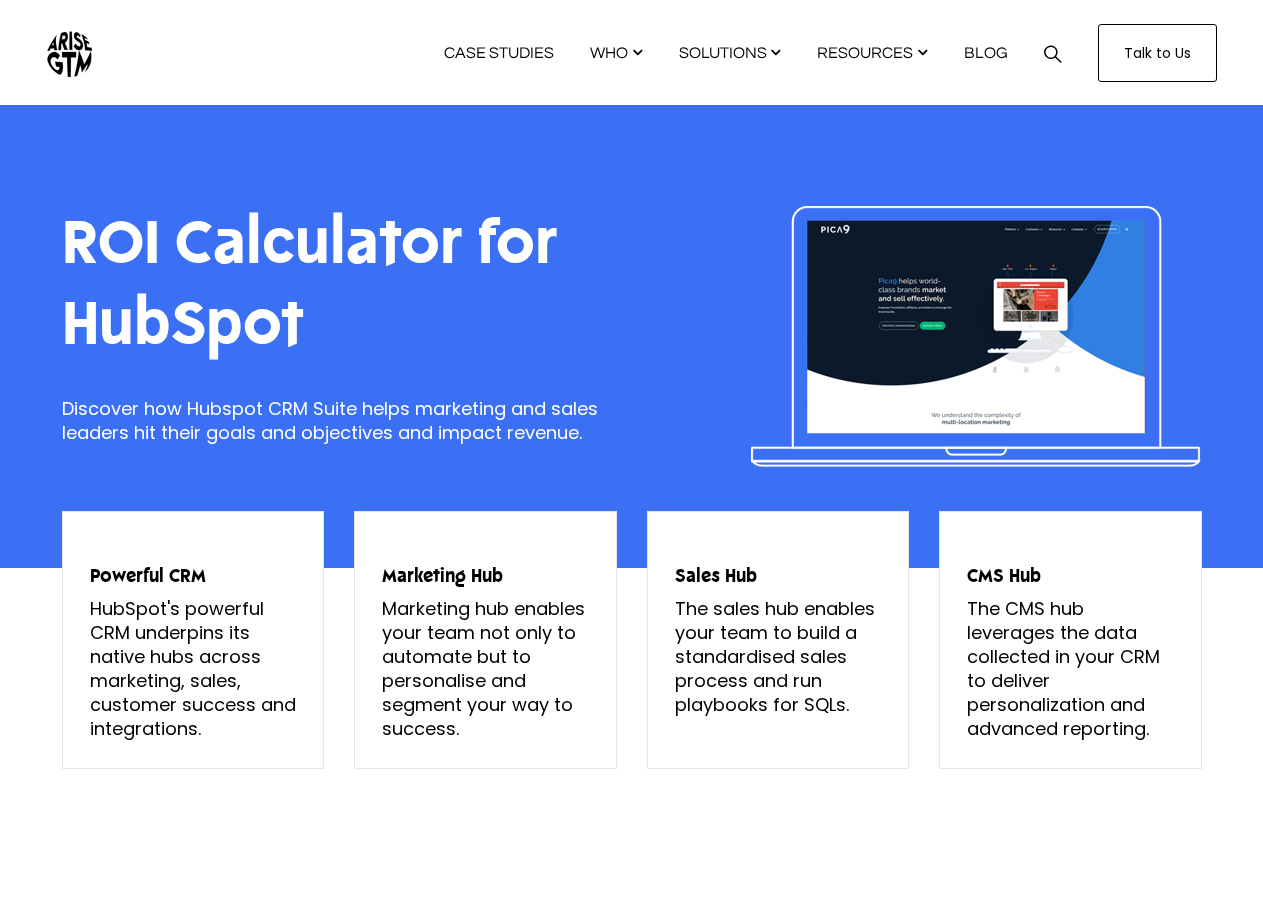 click on "Marketing hub enables your team not only to automate but to personalise and segment your way to success." at bounding box center (193, 668) 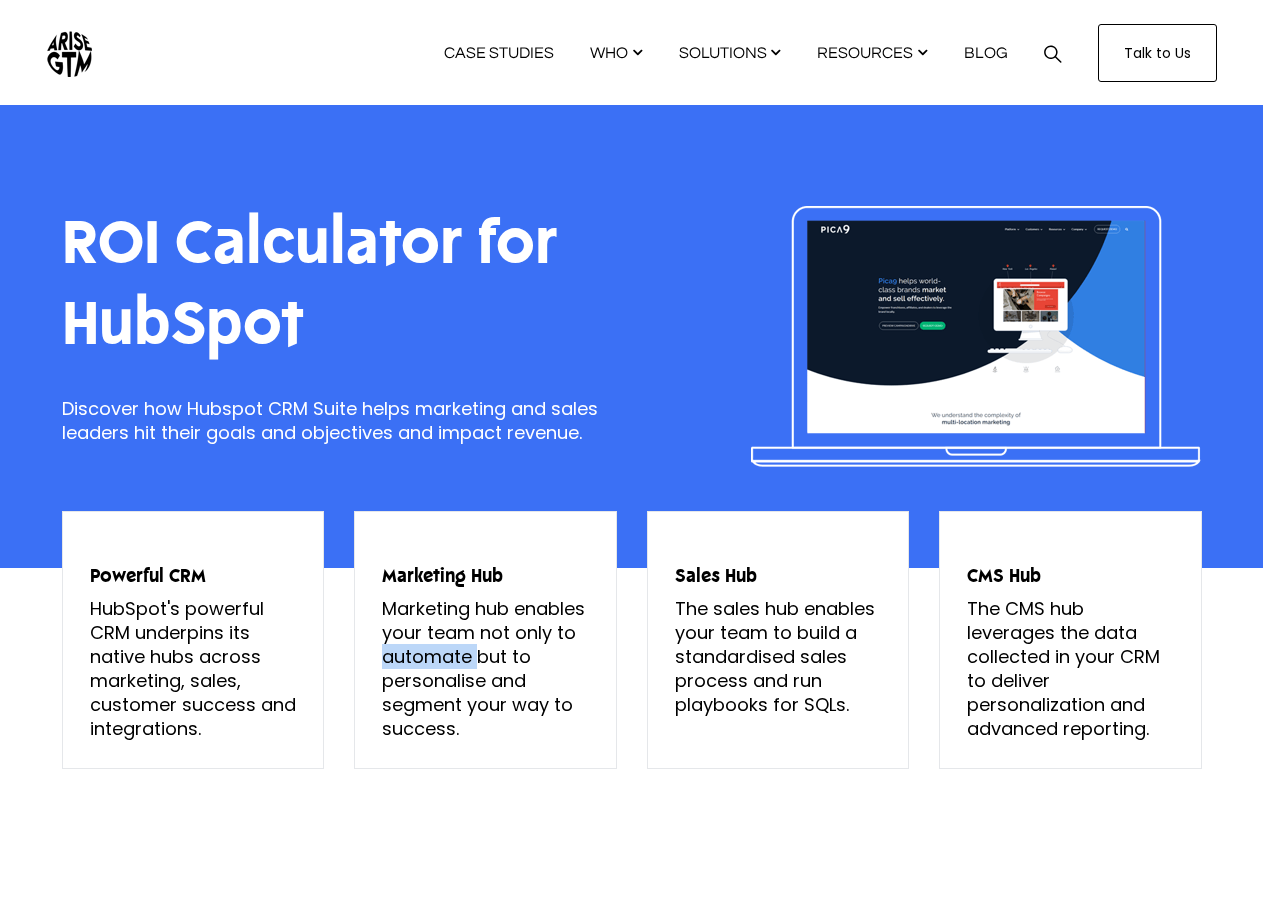 click on "Marketing hub enables your team not only to automate but to personalise and segment your way to success." at bounding box center (193, 668) 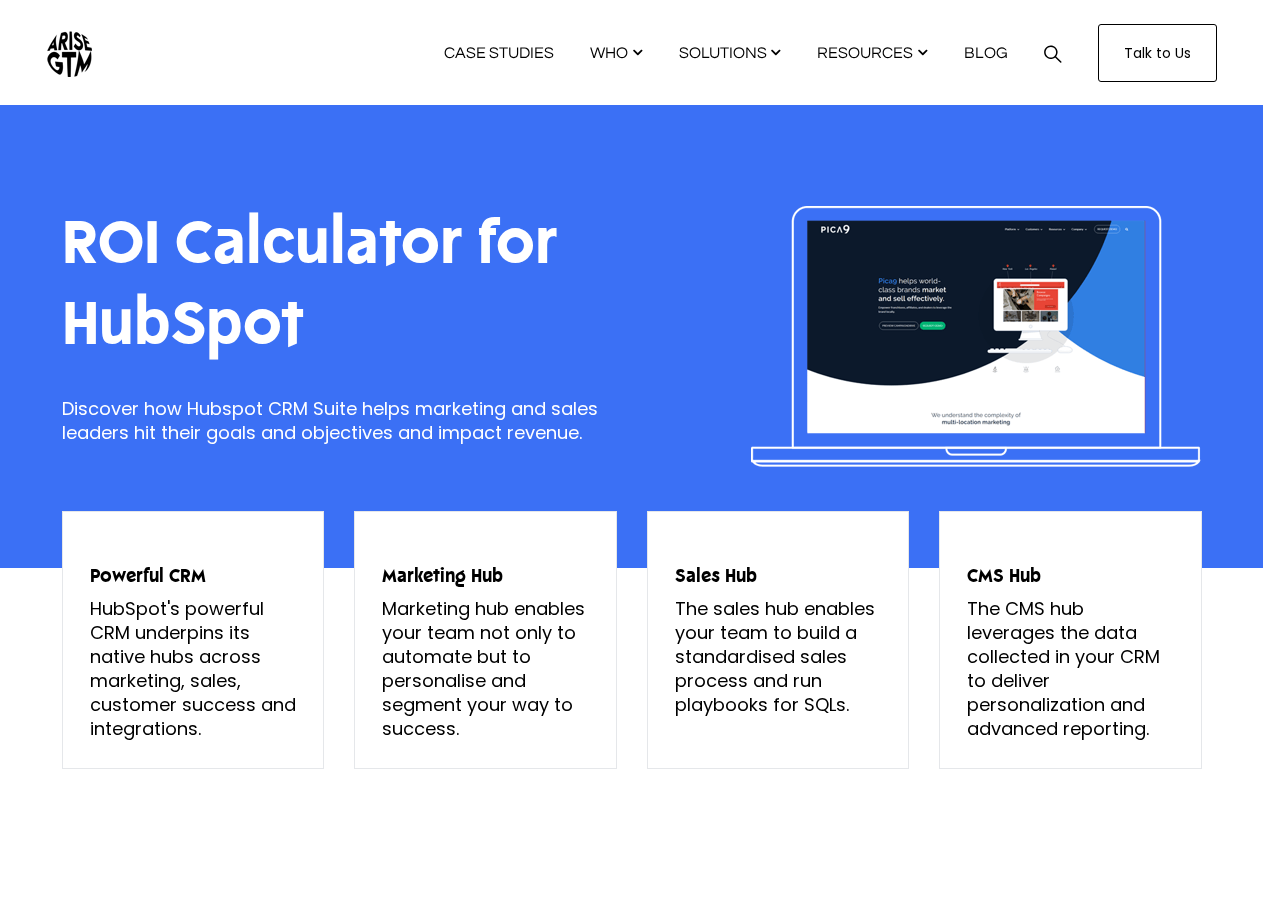 click on "Marketing hub enables your team not only to automate but to personalise and segment your way to success." at bounding box center [193, 668] 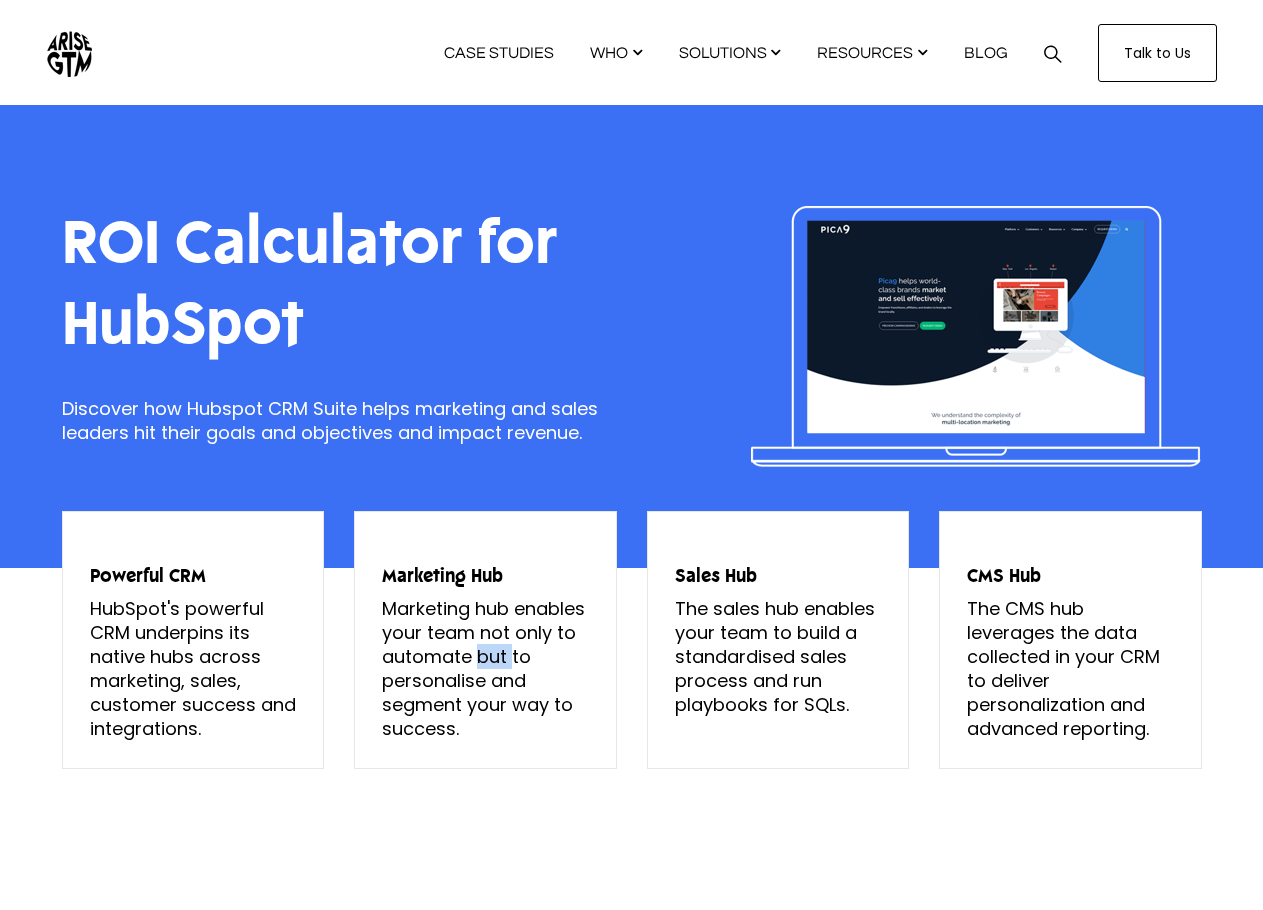 click on "Marketing hub enables your team not only to automate but to personalise and segment your way to success." at bounding box center (193, 668) 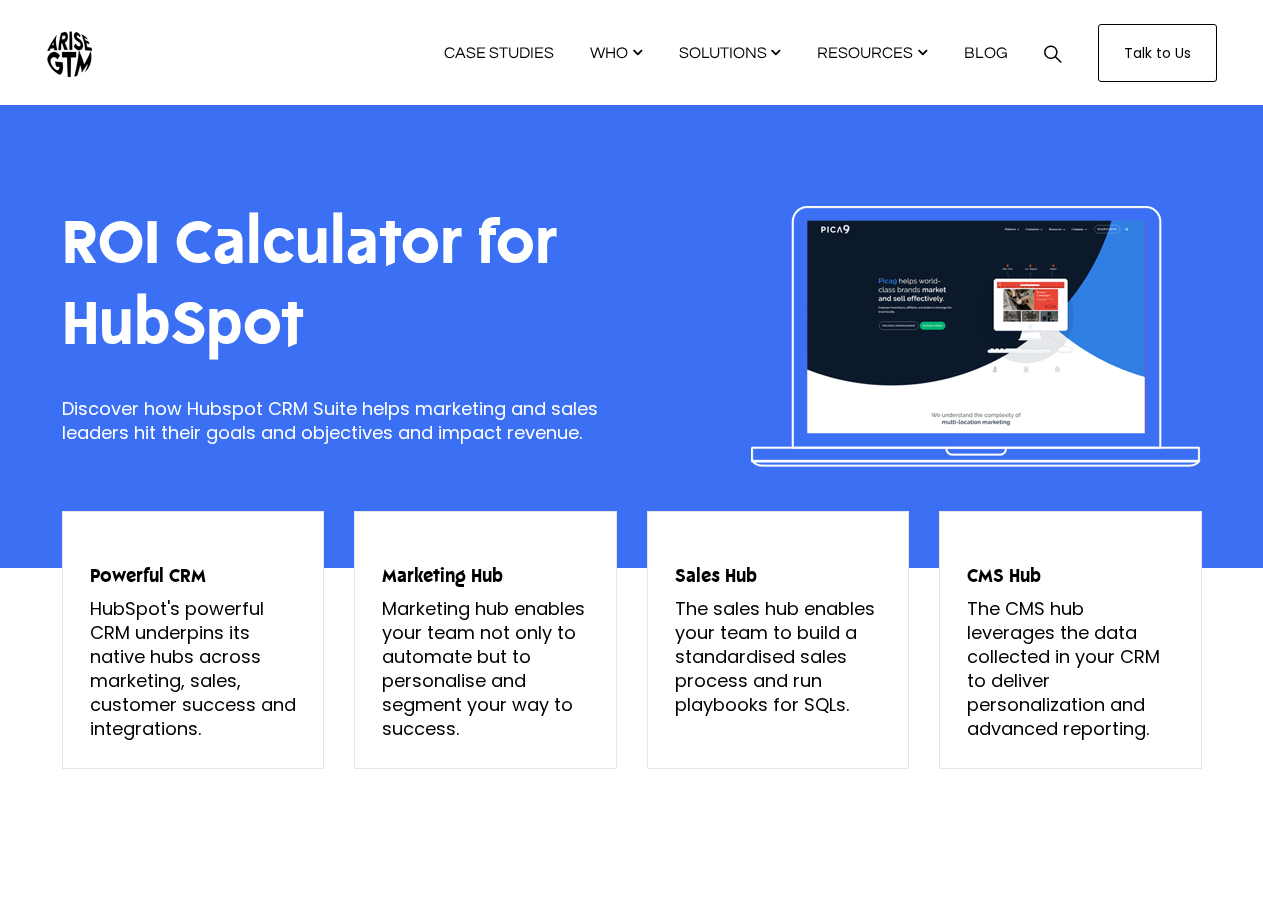 click on "Marketing hub enables your team not only to automate but to personalise and segment your way to success." at bounding box center (193, 668) 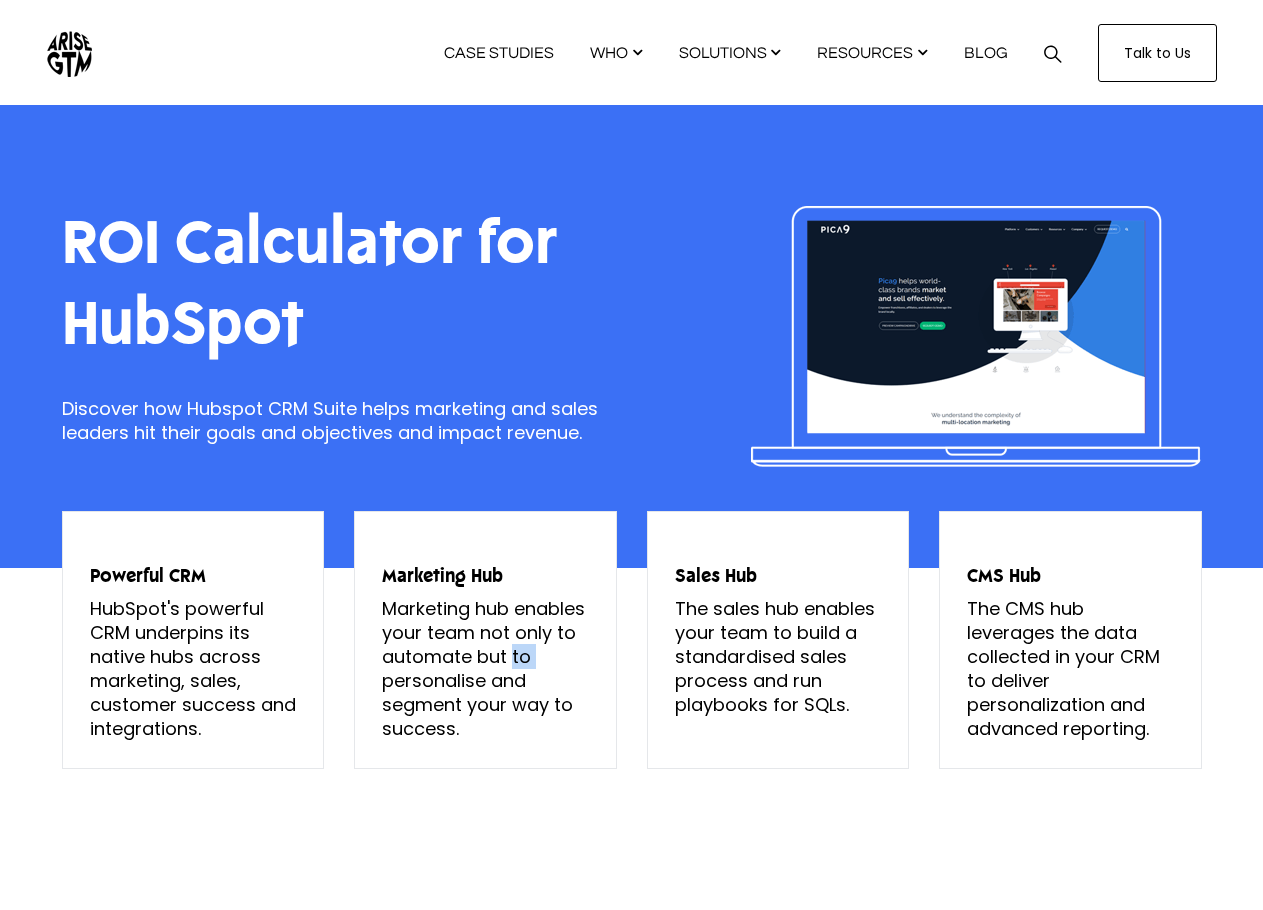 click on "Marketing hub enables your team not only to automate but to personalise and segment your way to success." at bounding box center (193, 668) 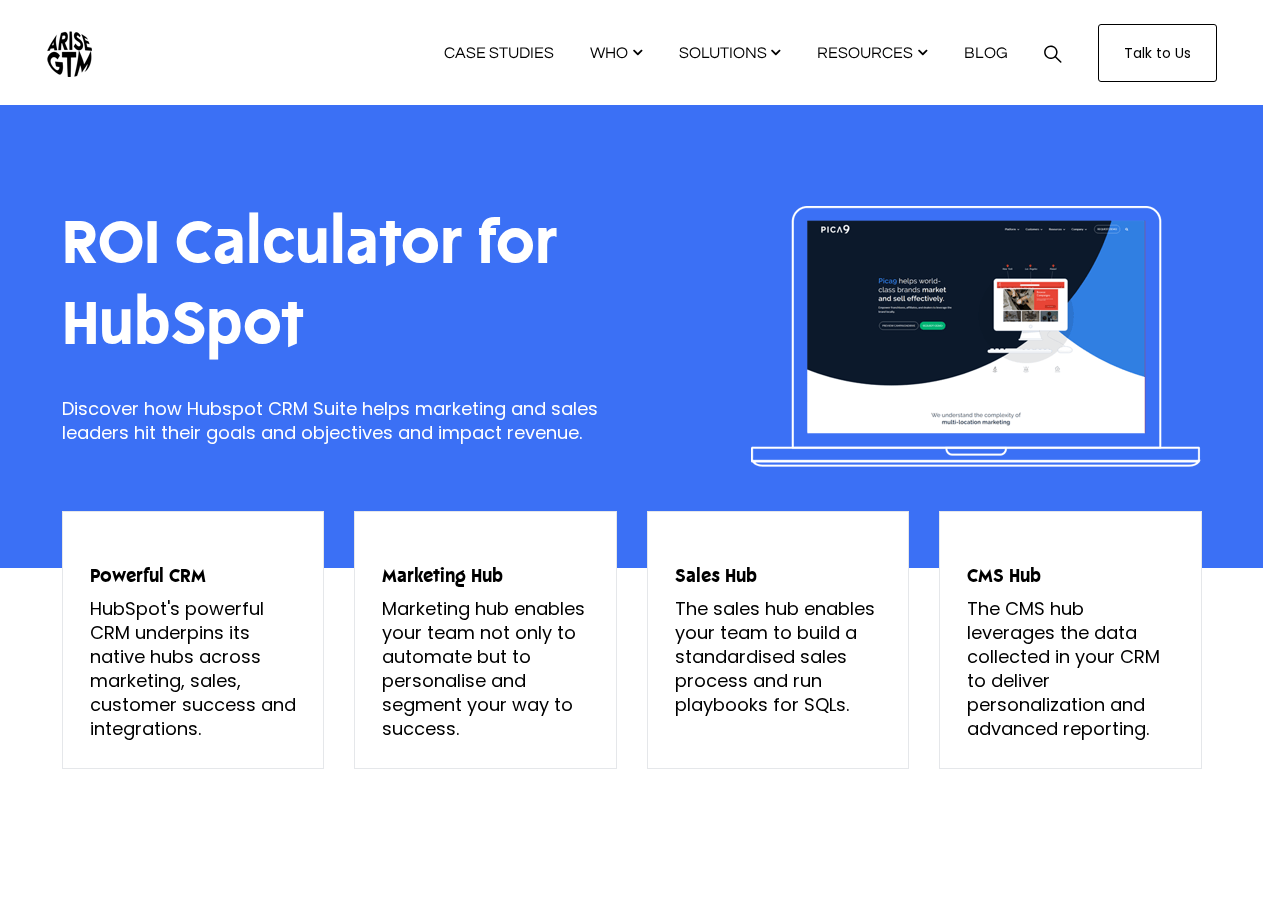 click on "Marketing hub enables your team not only to automate but to personalise and segment your way to success." at bounding box center [193, 668] 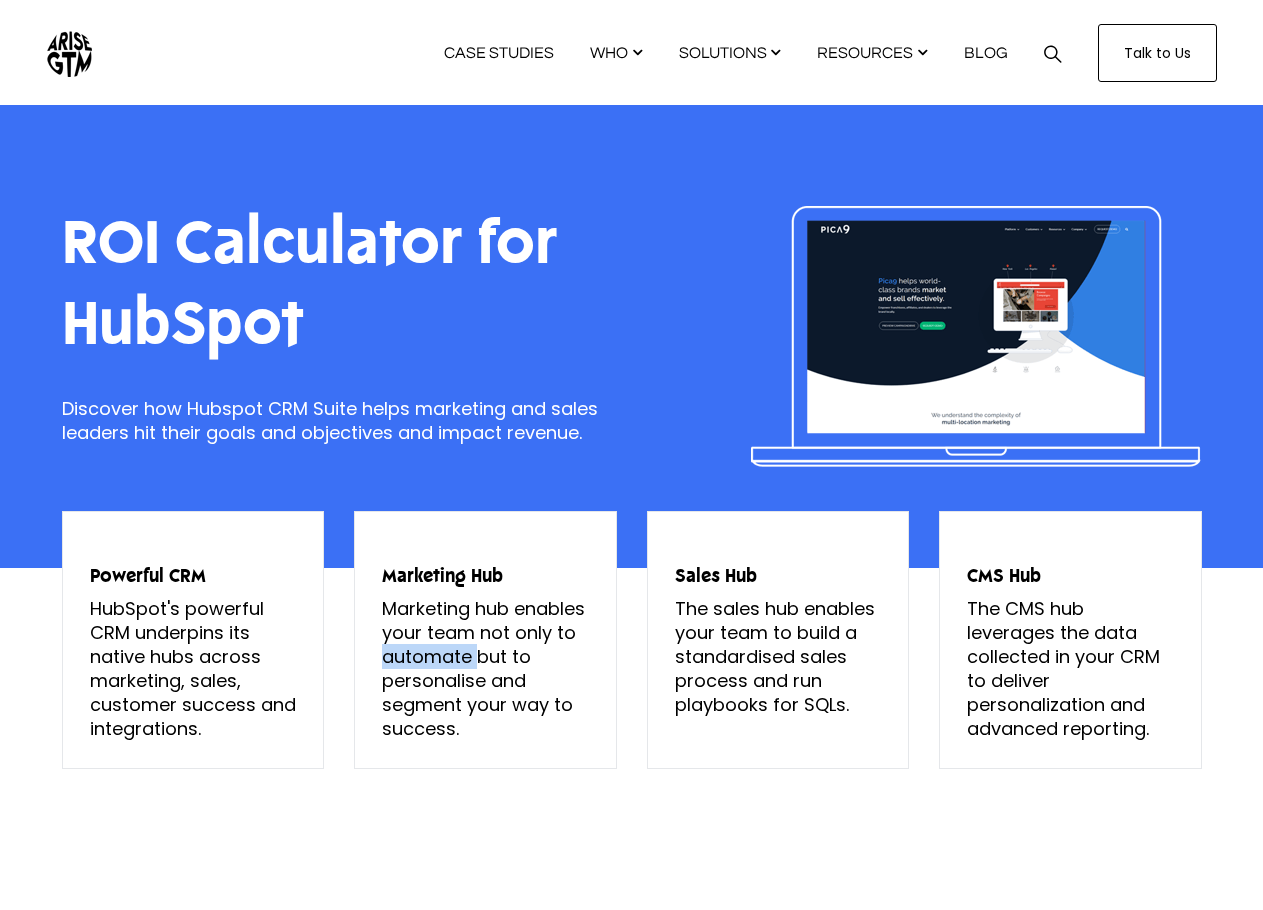 click on "Marketing hub enables your team not only to automate but to personalise and segment your way to success." at bounding box center (193, 668) 